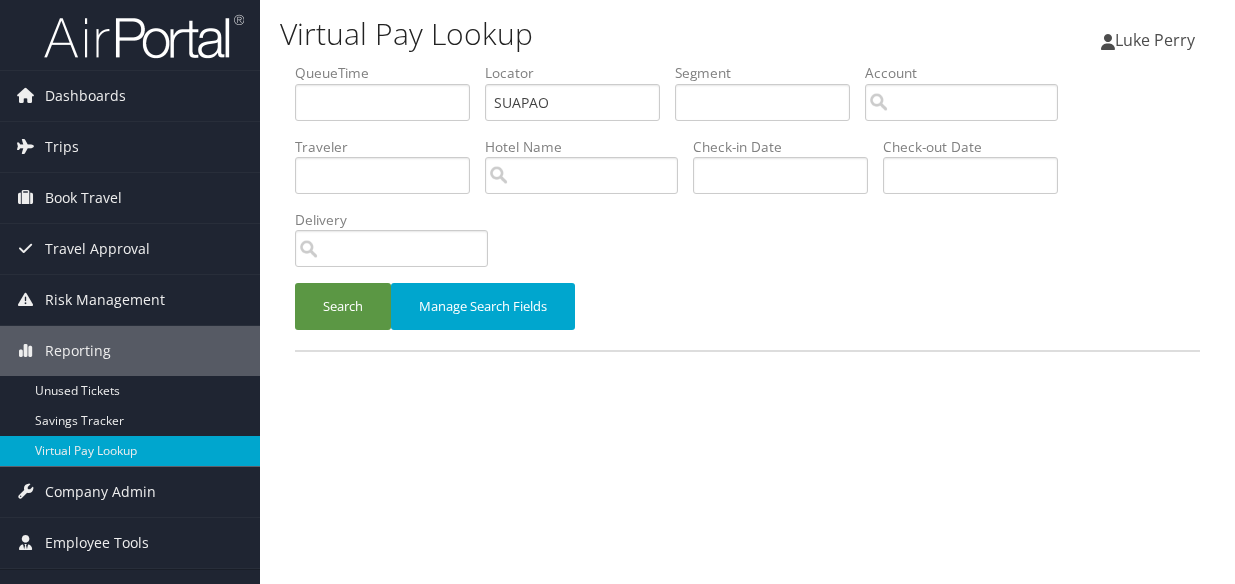 scroll, scrollTop: 0, scrollLeft: 0, axis: both 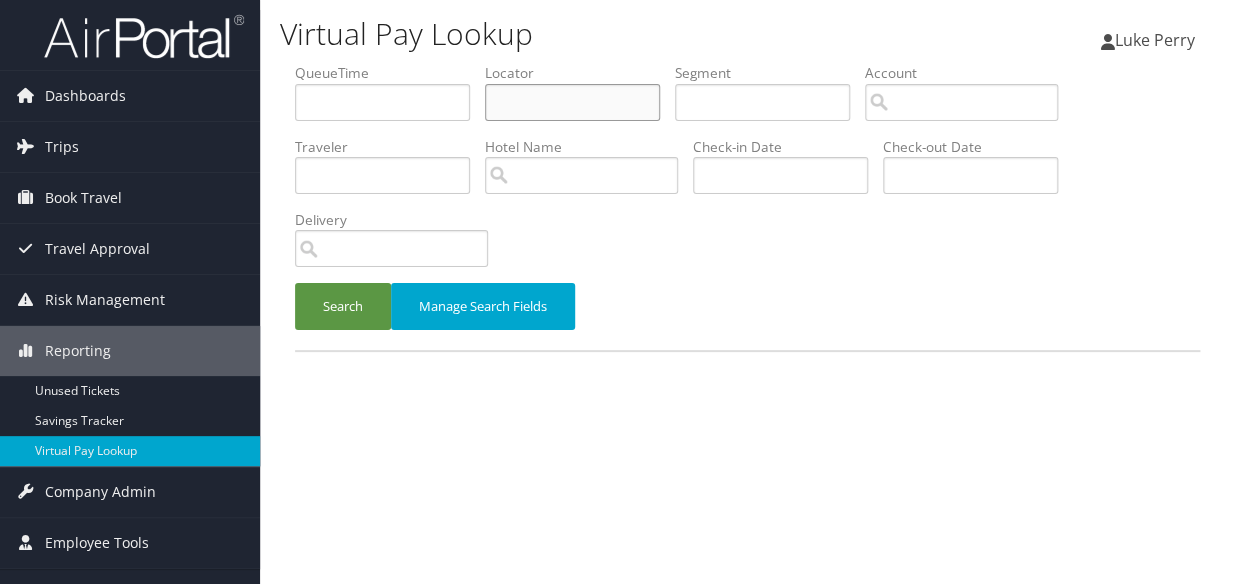 click at bounding box center [572, 102] 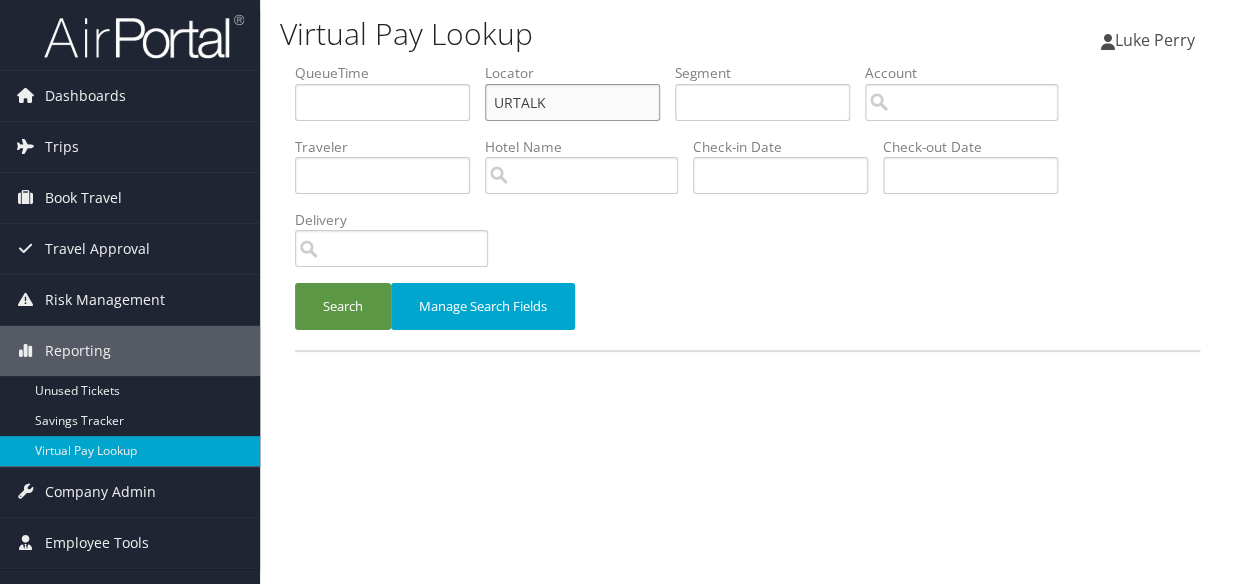 type on "URTALK" 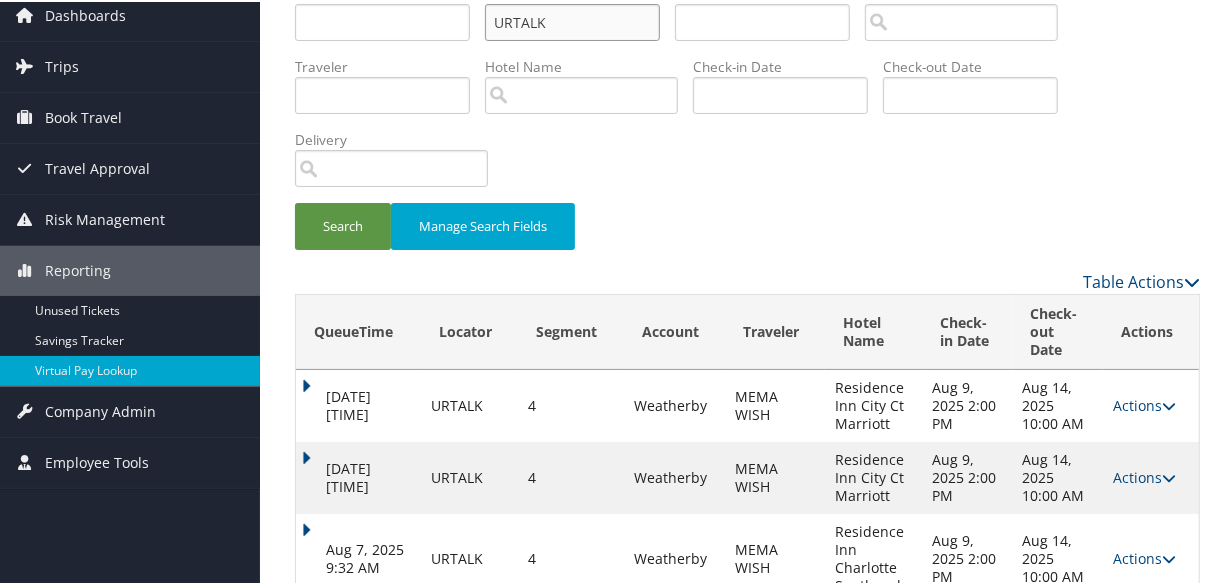 scroll, scrollTop: 134, scrollLeft: 0, axis: vertical 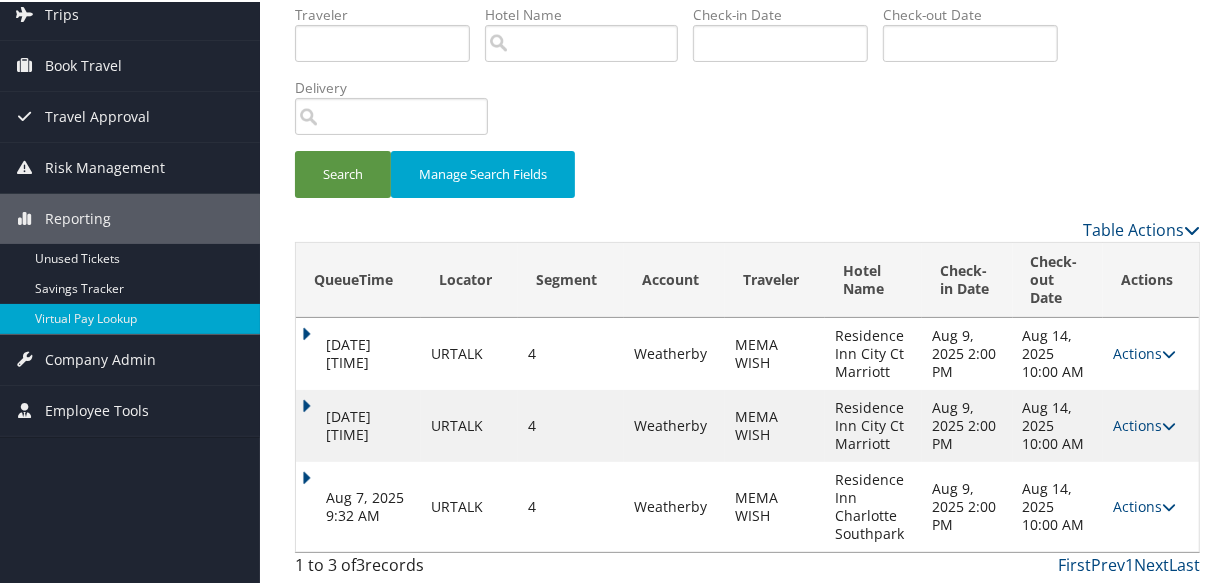click on "Aug 7, 2025 9:32 AM" at bounding box center (358, 505) 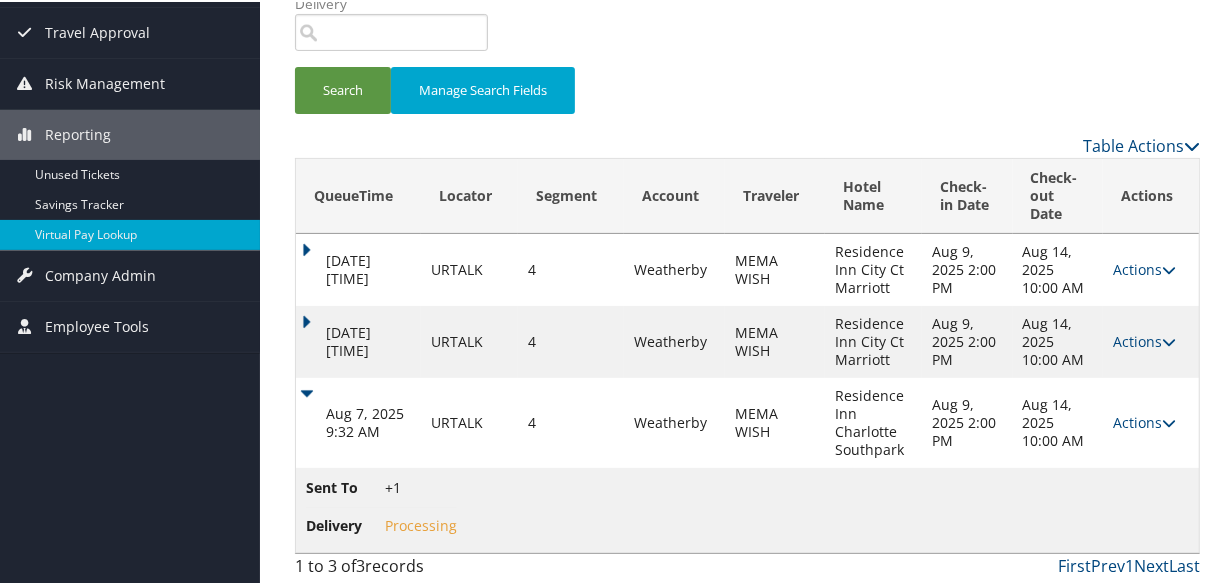scroll, scrollTop: 219, scrollLeft: 0, axis: vertical 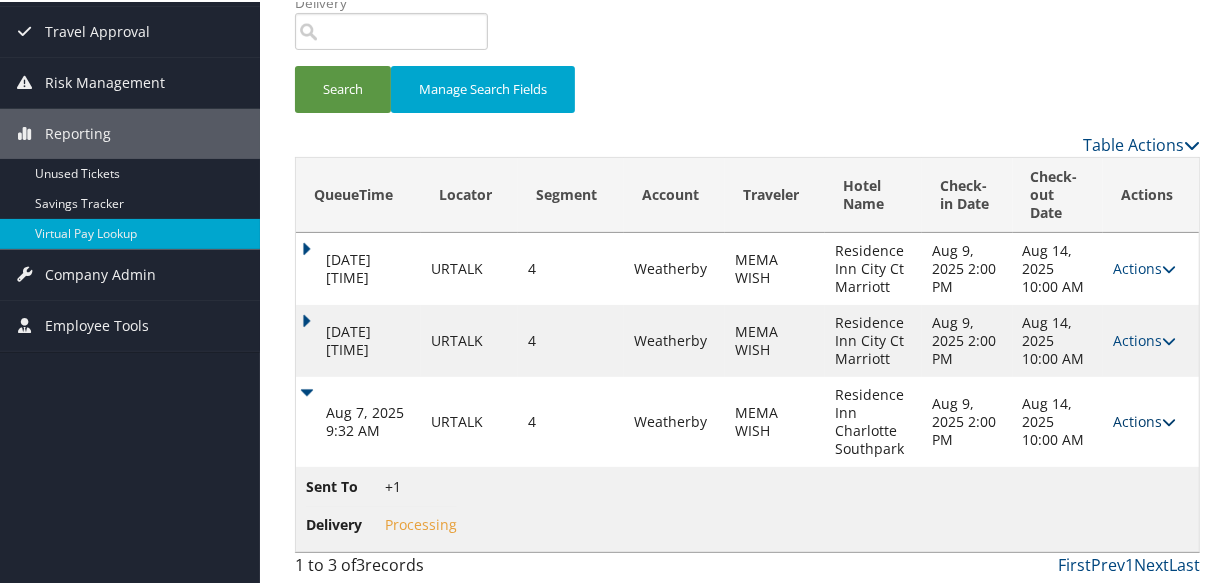 click on "Actions" at bounding box center [1144, 419] 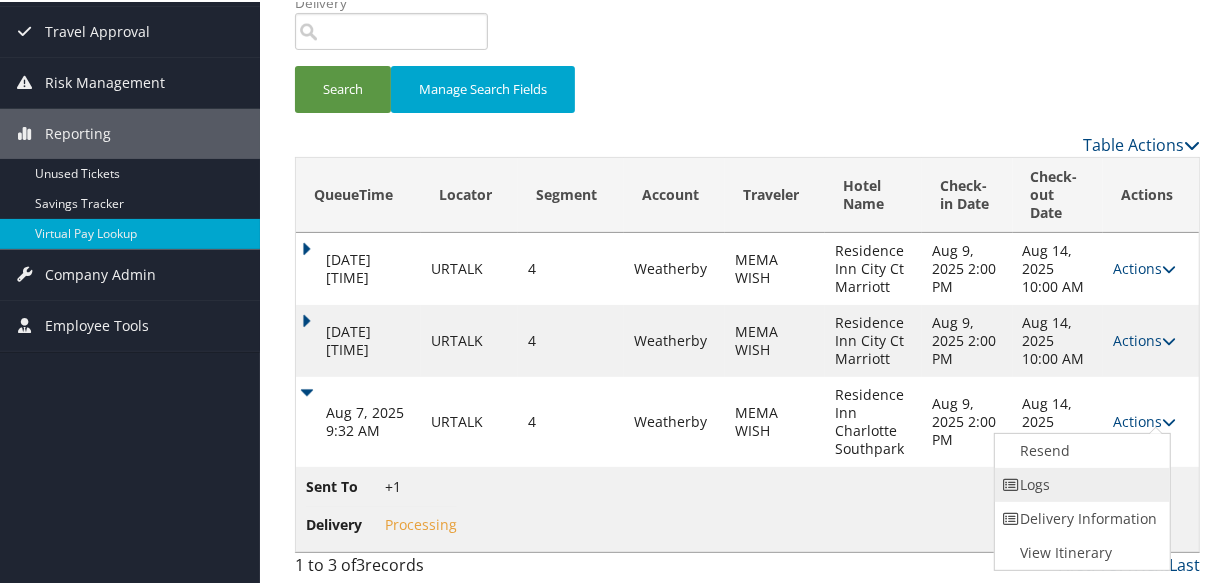 click on "Logs" at bounding box center [1080, 483] 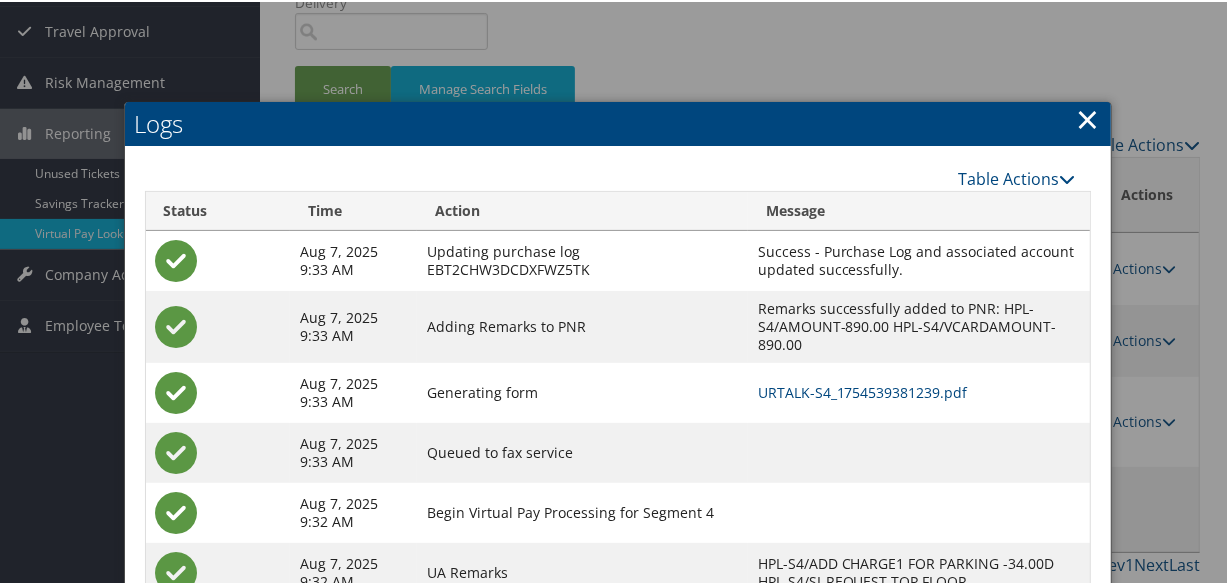scroll, scrollTop: 405, scrollLeft: 0, axis: vertical 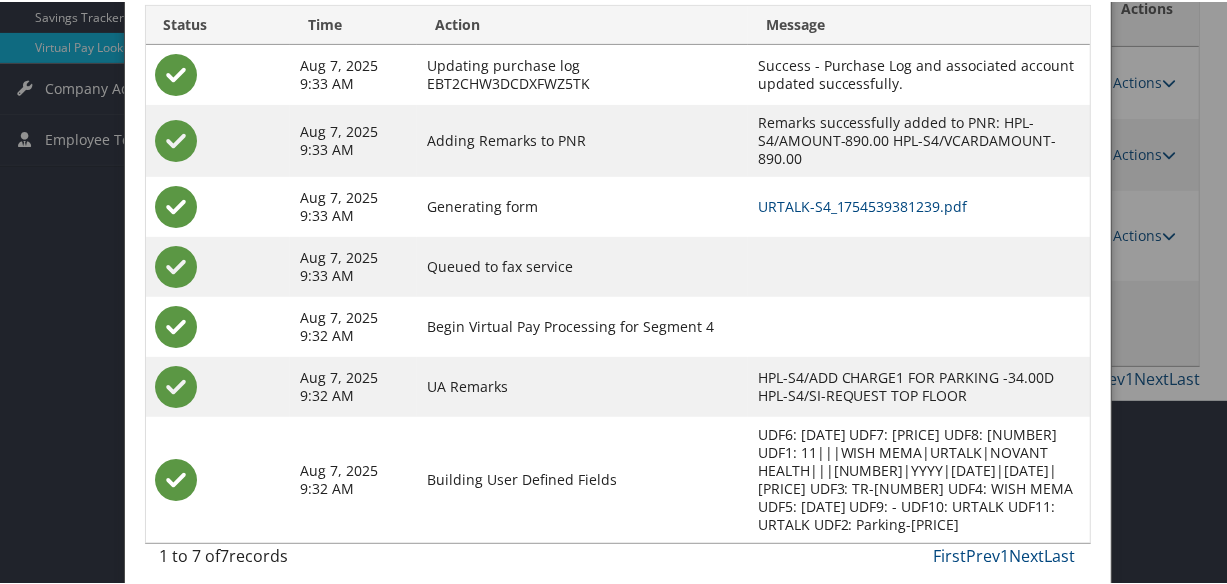 click on "URTALK-S4_1754539381239.pdf" at bounding box center [919, 205] 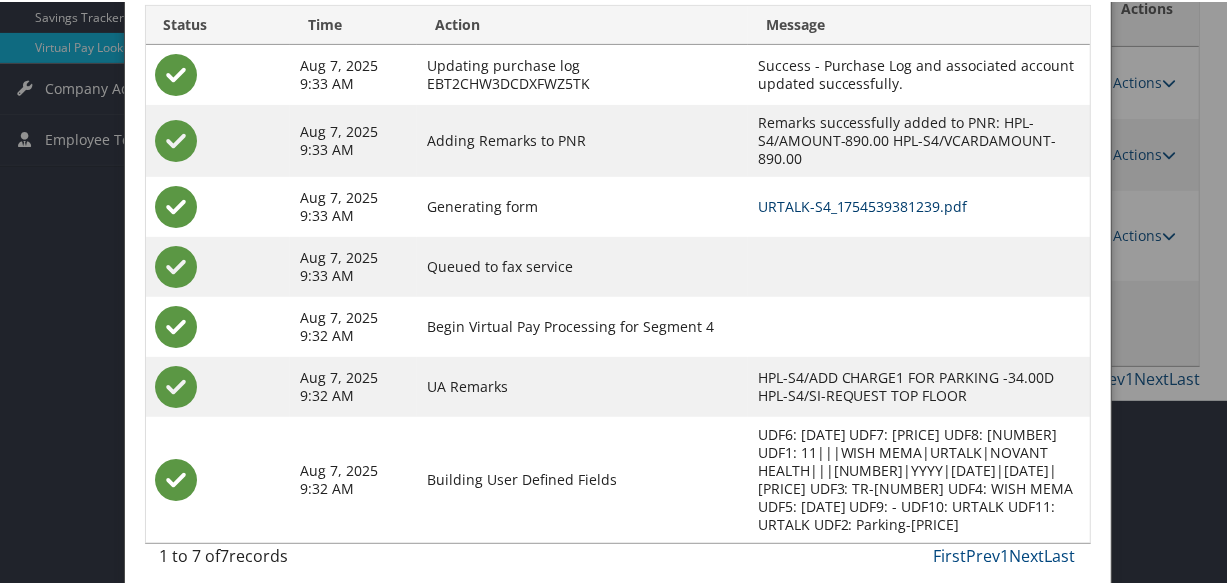 click on "URTALK-S4_1754539381239.pdf" at bounding box center (863, 204) 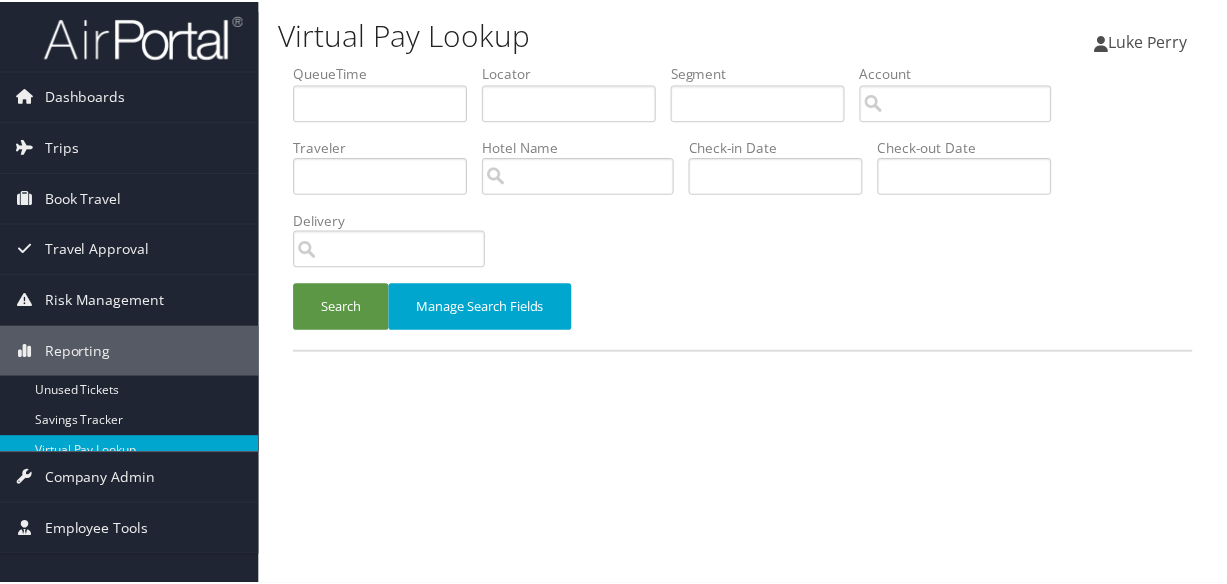 scroll, scrollTop: 0, scrollLeft: 0, axis: both 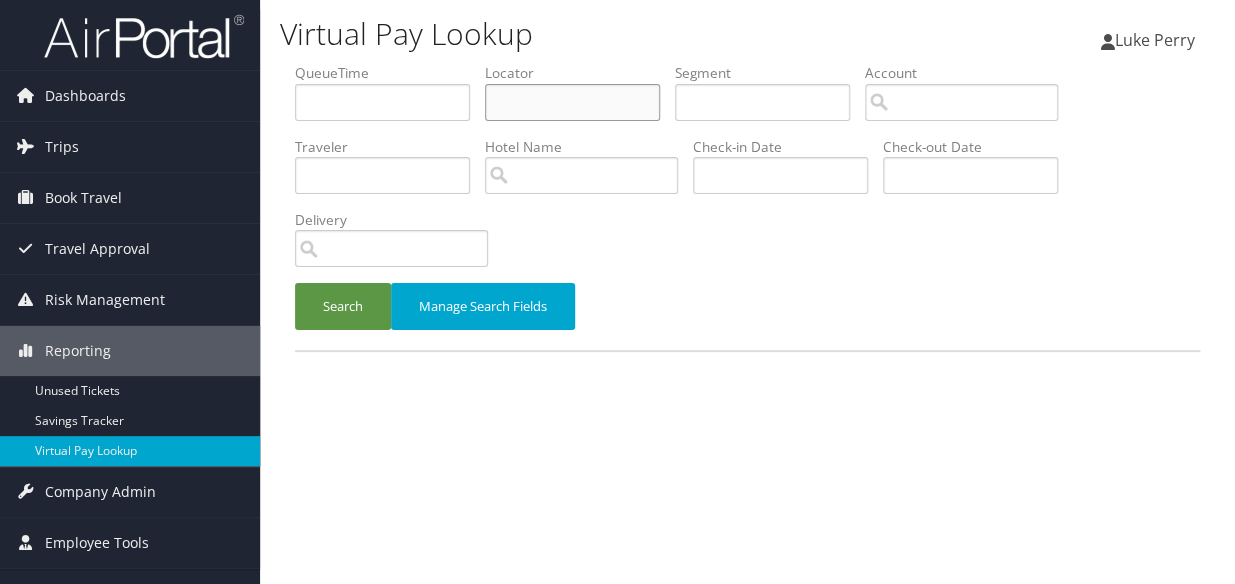 click at bounding box center (572, 102) 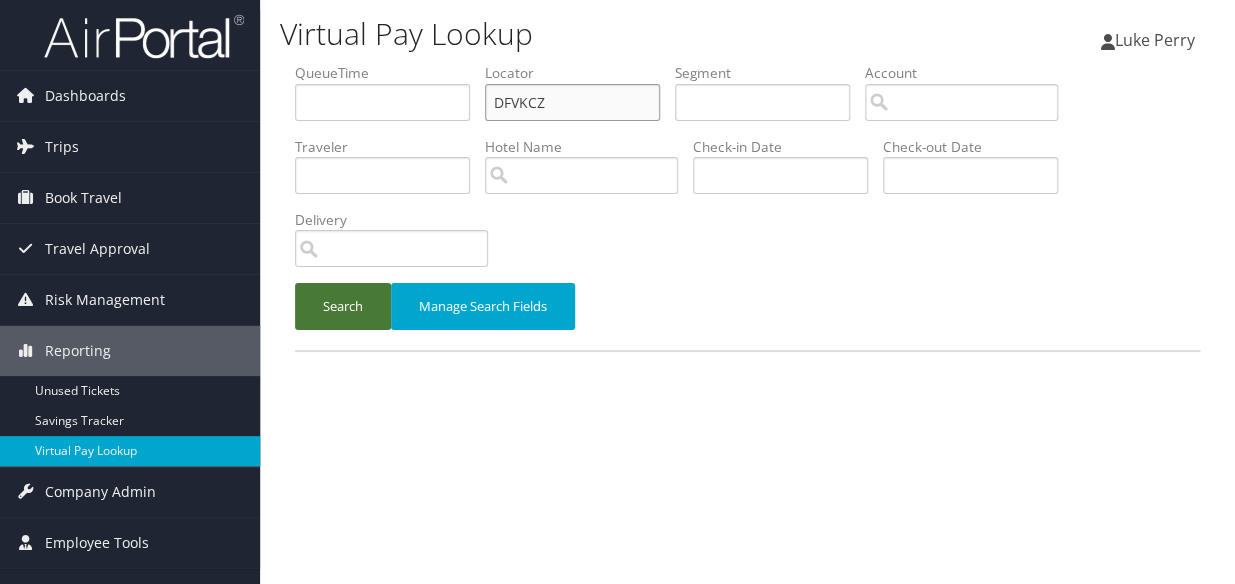type on "DFVKCZ" 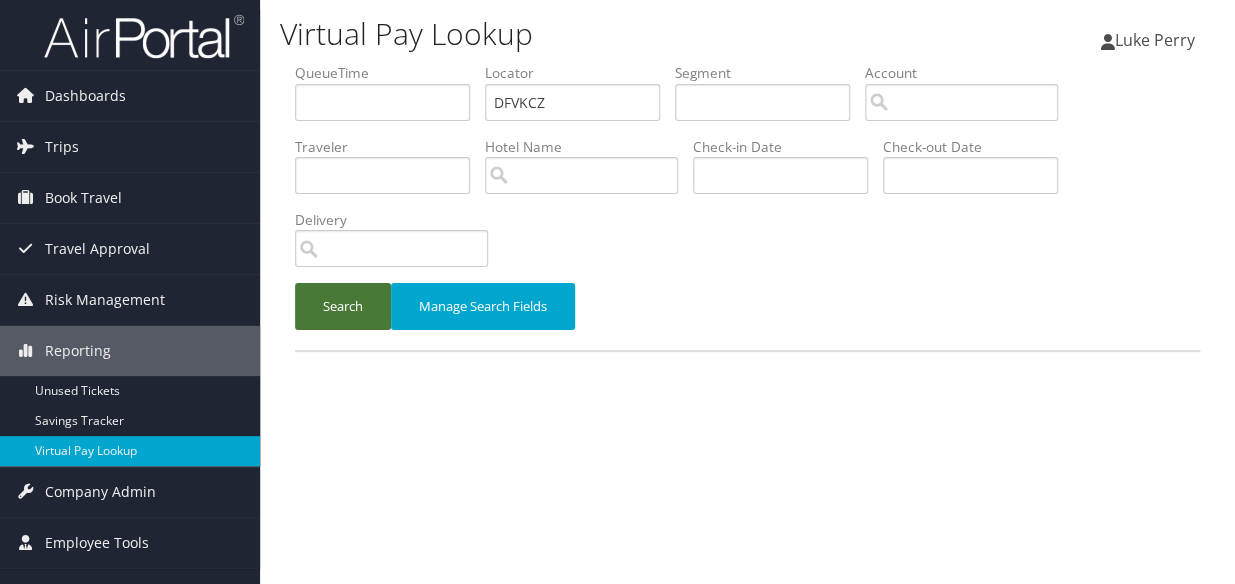 click on "Search" at bounding box center (343, 306) 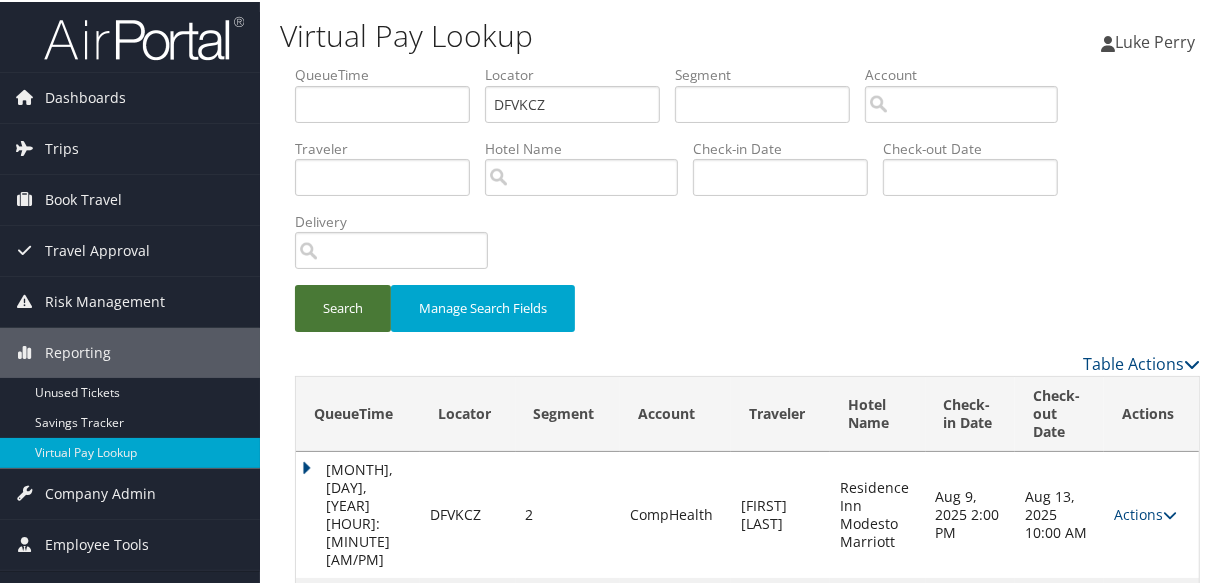 scroll, scrollTop: 80, scrollLeft: 0, axis: vertical 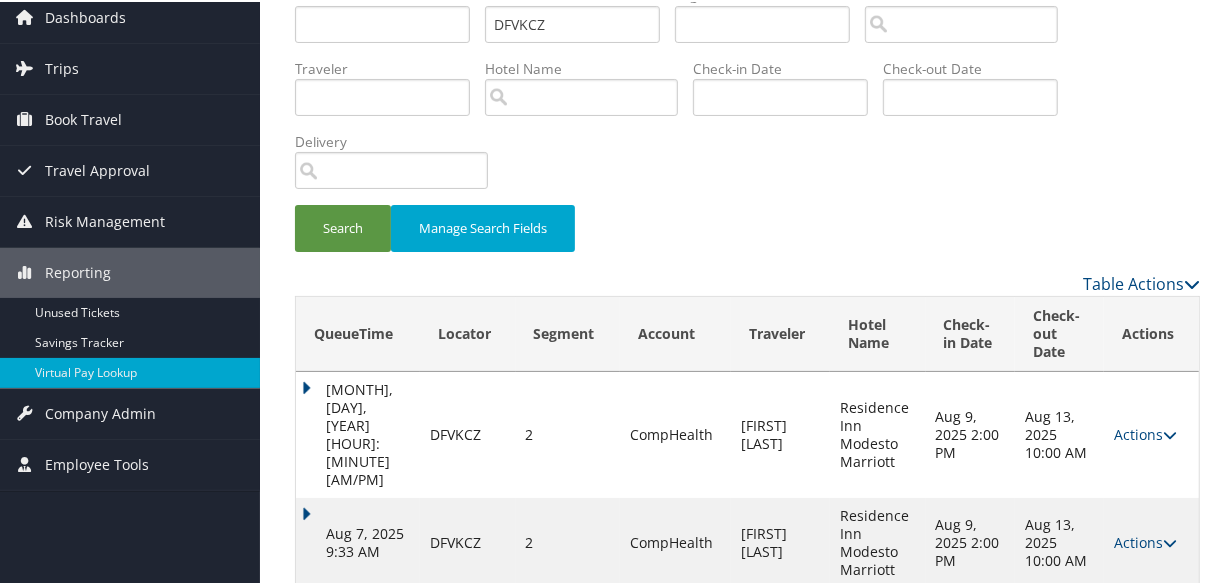 click on "Actions   Resend  Logs  Delivery Information  View Itinerary" at bounding box center (1151, 541) 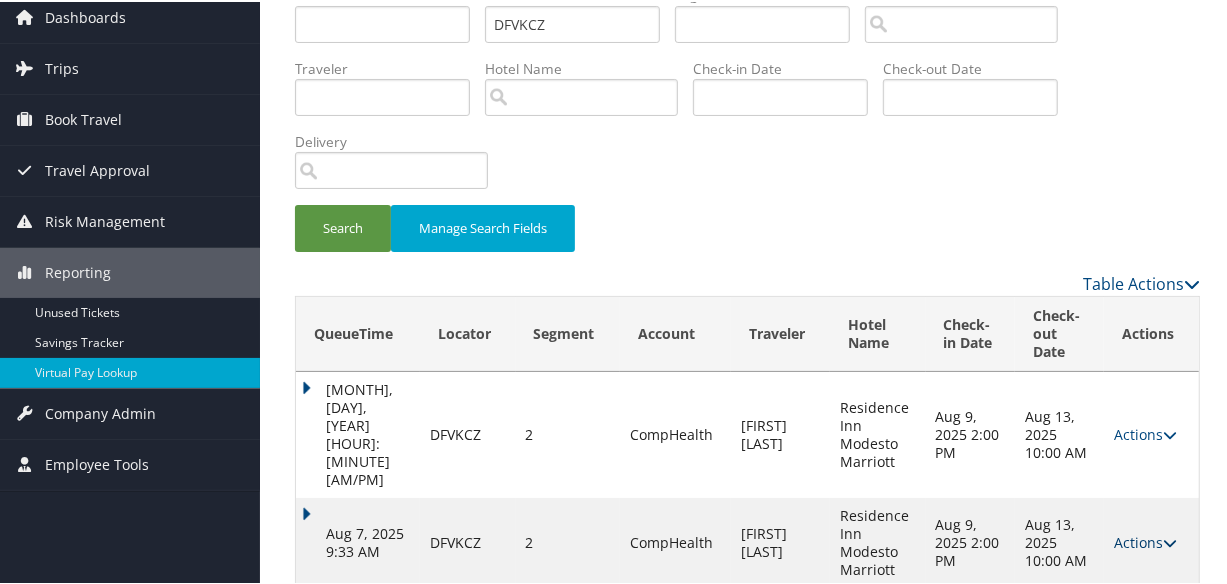 click on "Actions" at bounding box center [1145, 540] 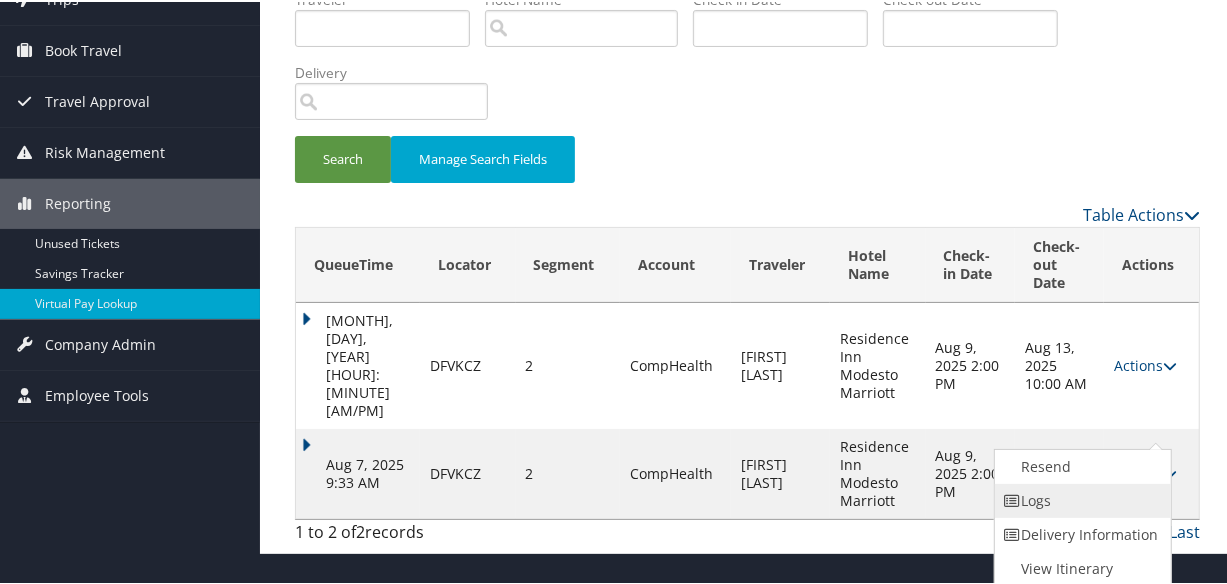 click on "Logs" at bounding box center [1080, 499] 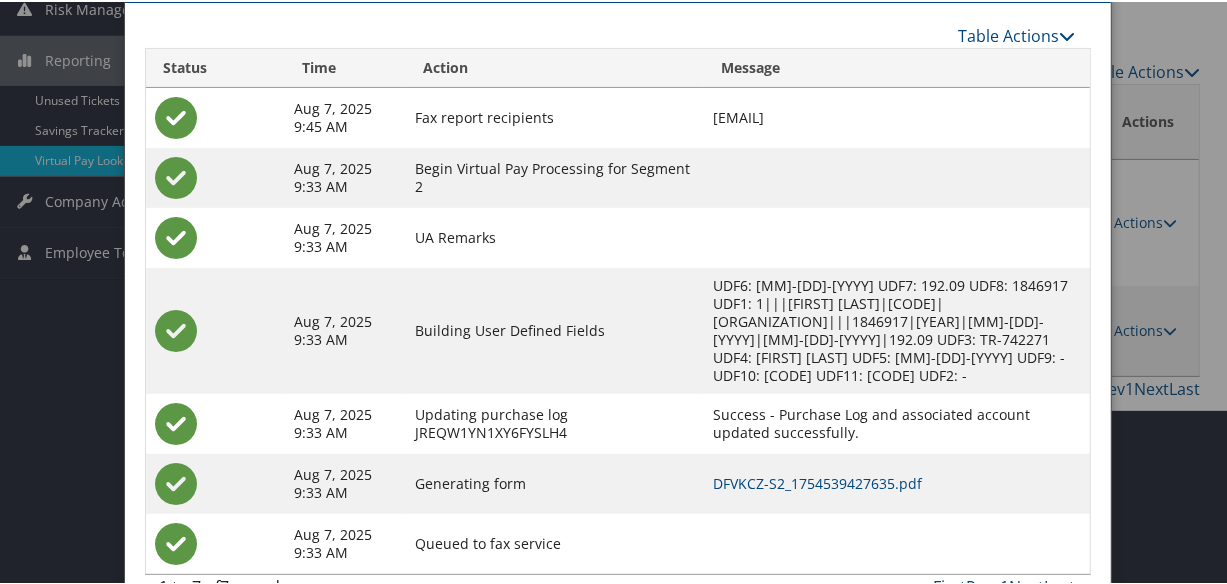 scroll, scrollTop: 317, scrollLeft: 0, axis: vertical 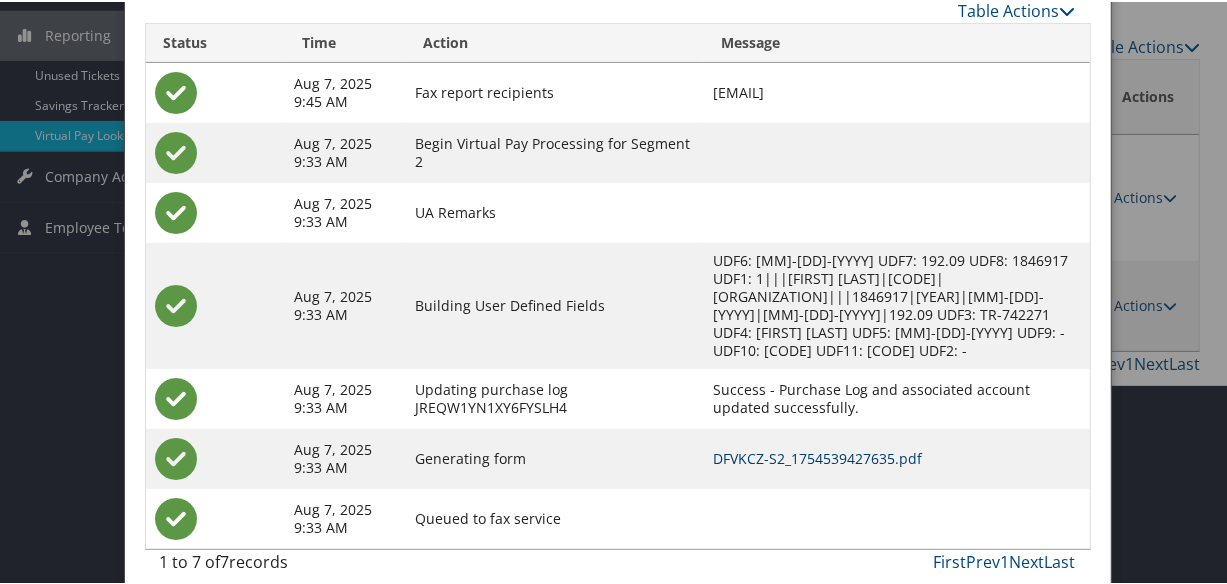 click on "DFVKCZ-S2_1754539427635.pdf" at bounding box center (817, 456) 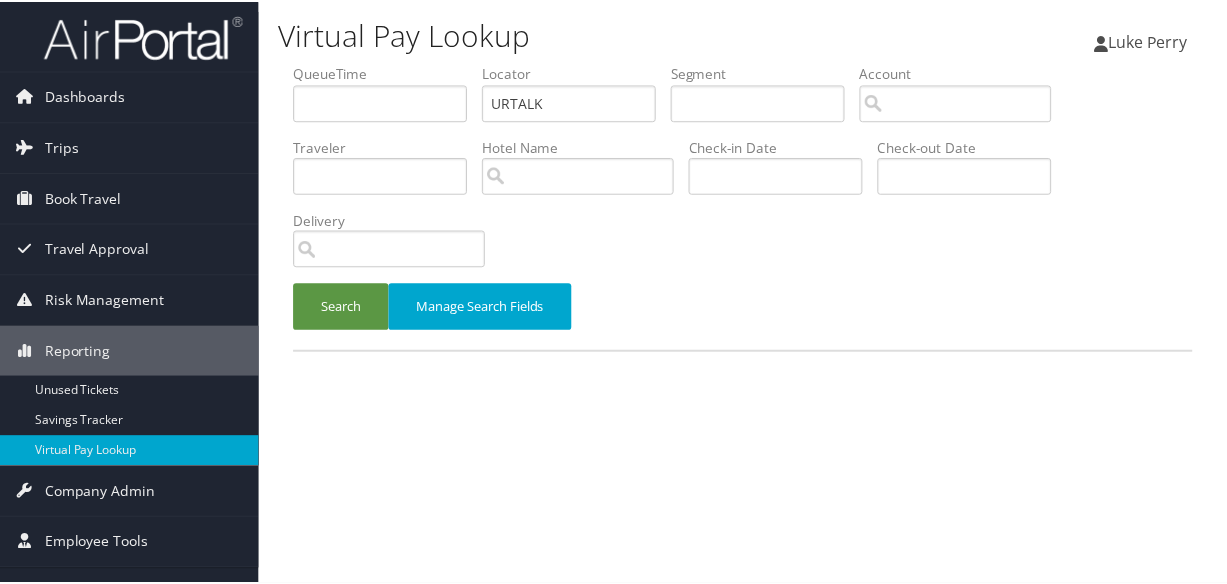 scroll, scrollTop: 0, scrollLeft: 0, axis: both 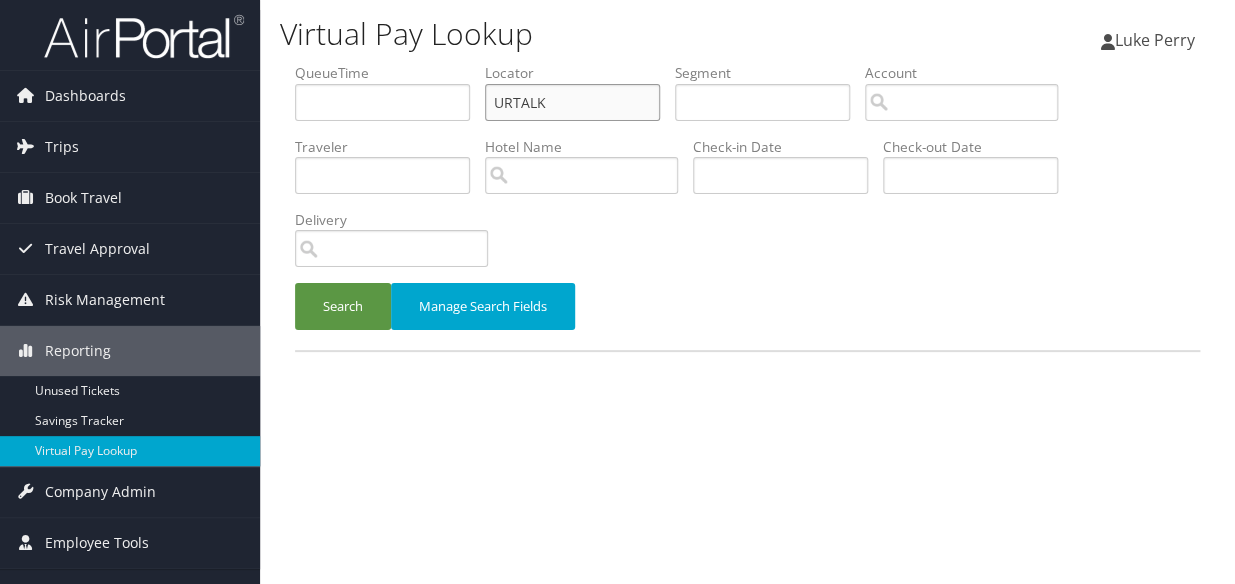paste on "HHQHXX" 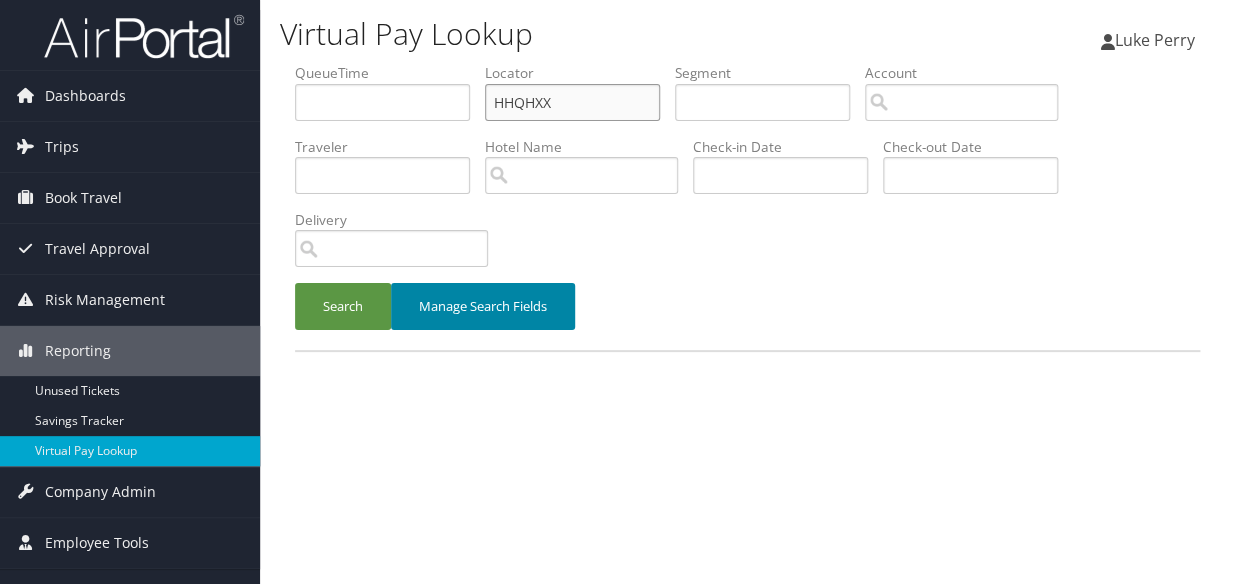 type on "HHQHXX" 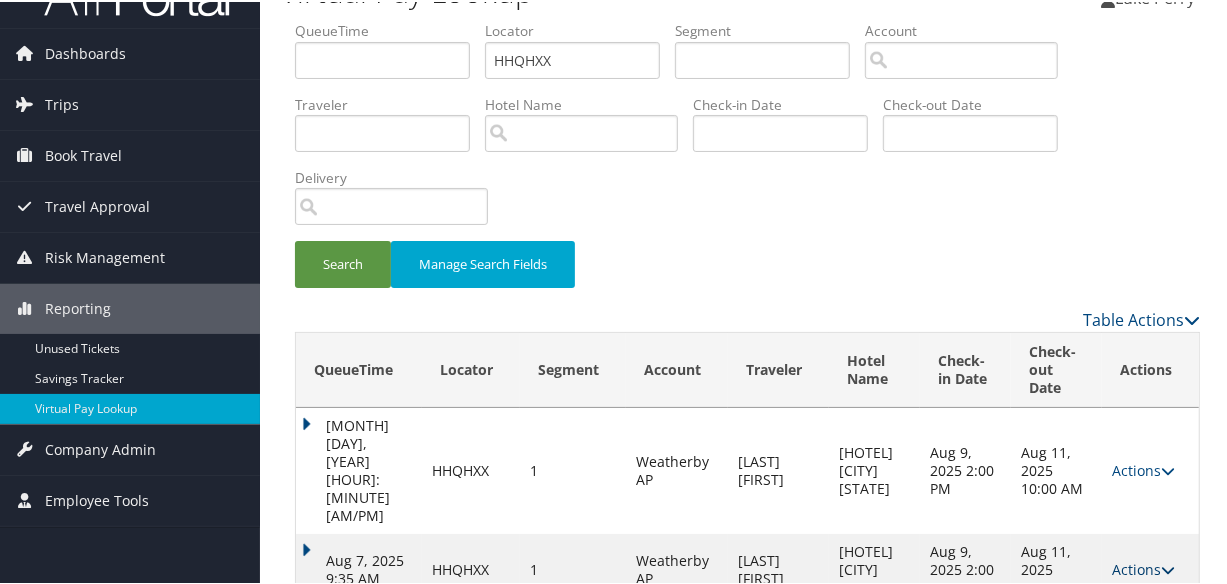 click on "Actions" at bounding box center [1143, 567] 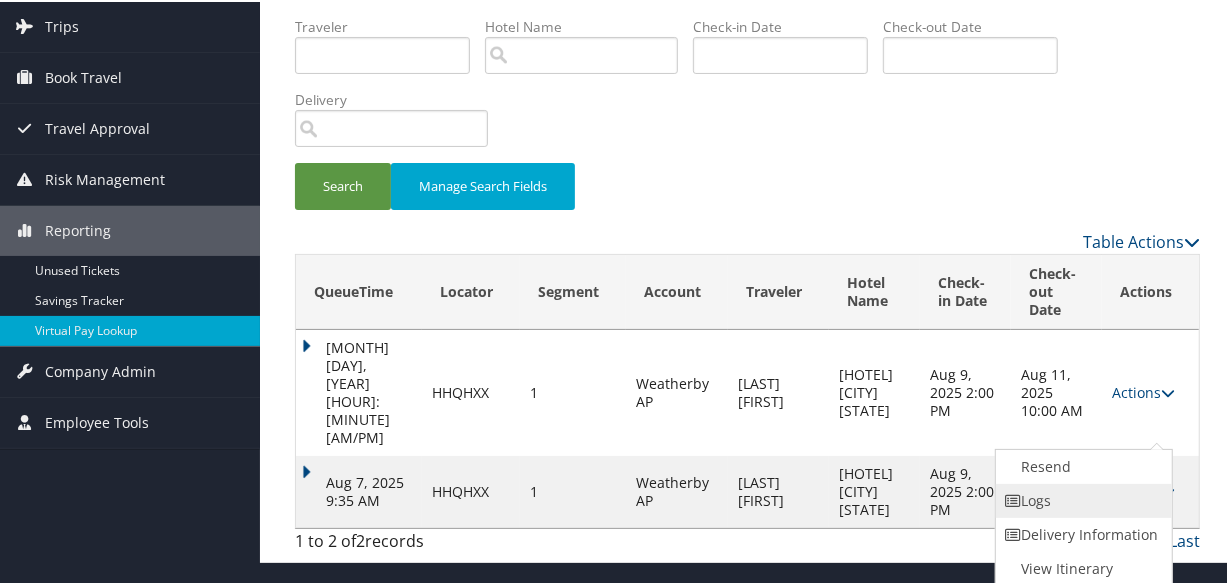click on "Logs" at bounding box center (1081, 499) 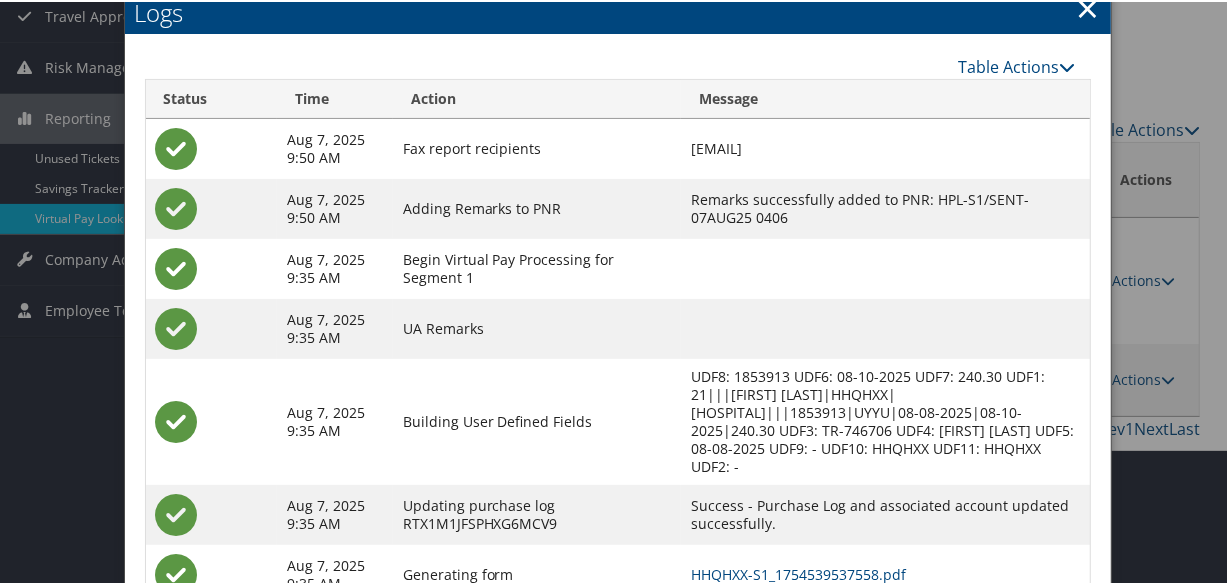 scroll, scrollTop: 369, scrollLeft: 0, axis: vertical 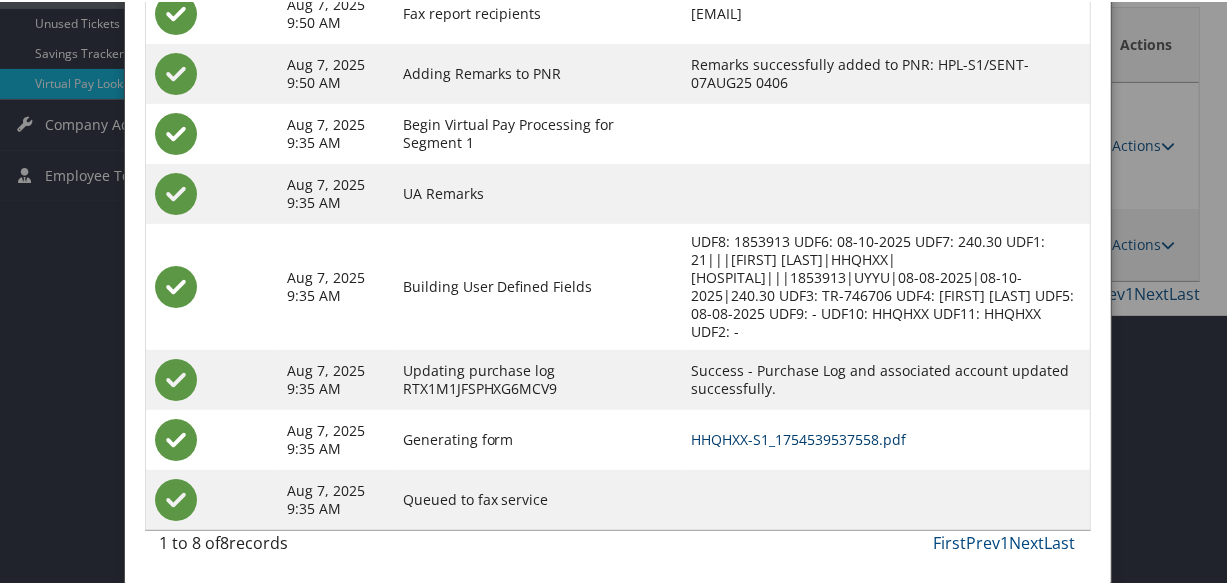 click on "HHQHXX-S1_1754539537558.pdf" at bounding box center [798, 437] 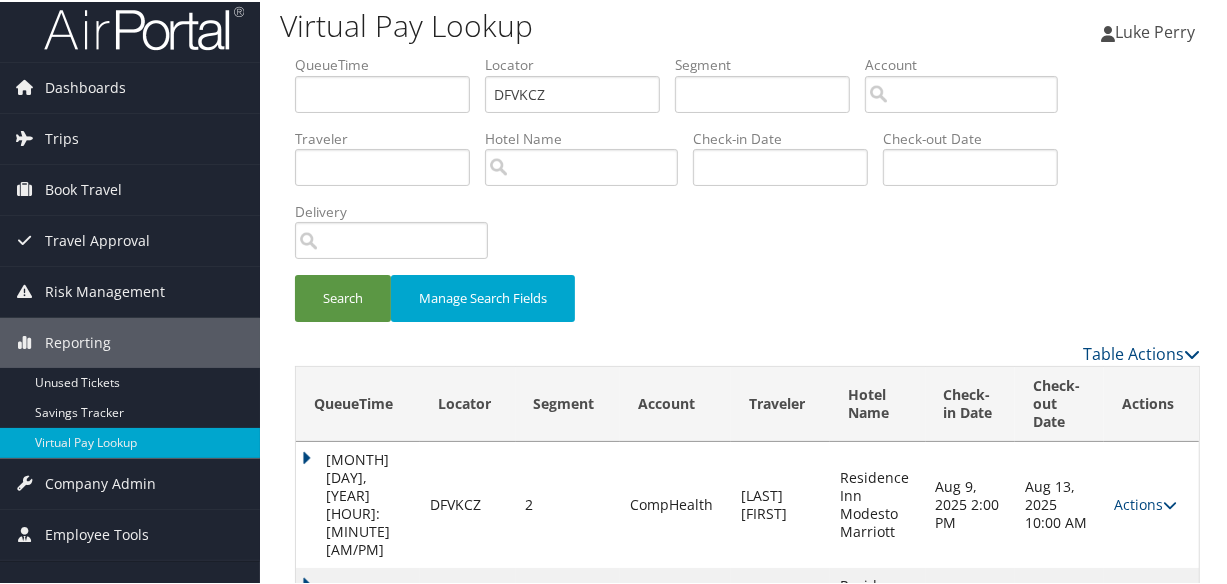 scroll, scrollTop: 80, scrollLeft: 0, axis: vertical 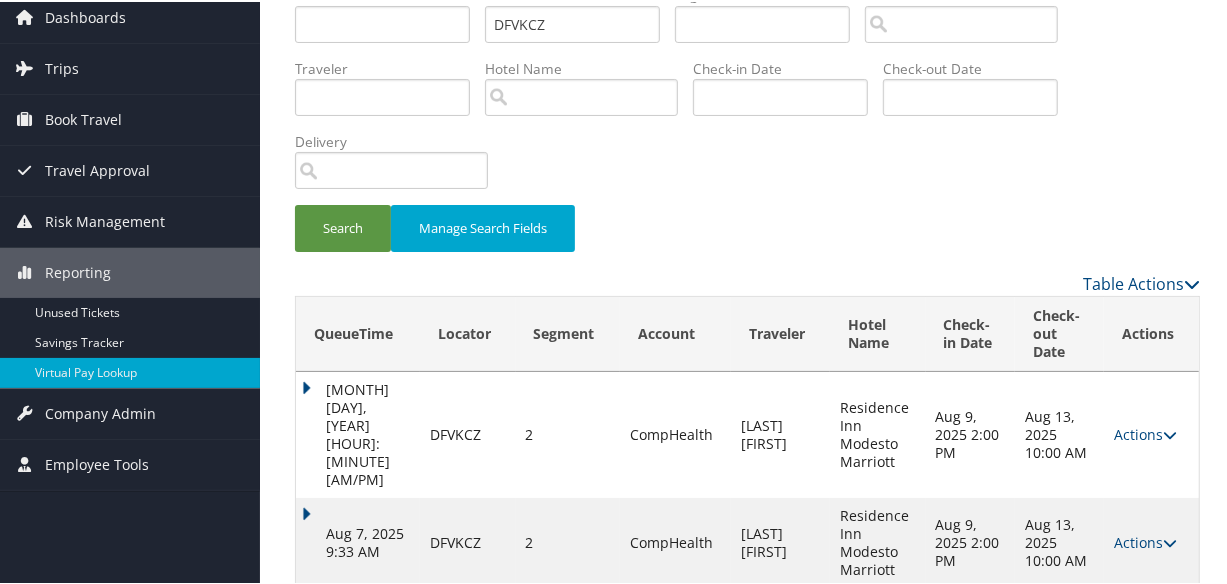 click on "Aug 7, 2025 9:33 AM" at bounding box center [358, 541] 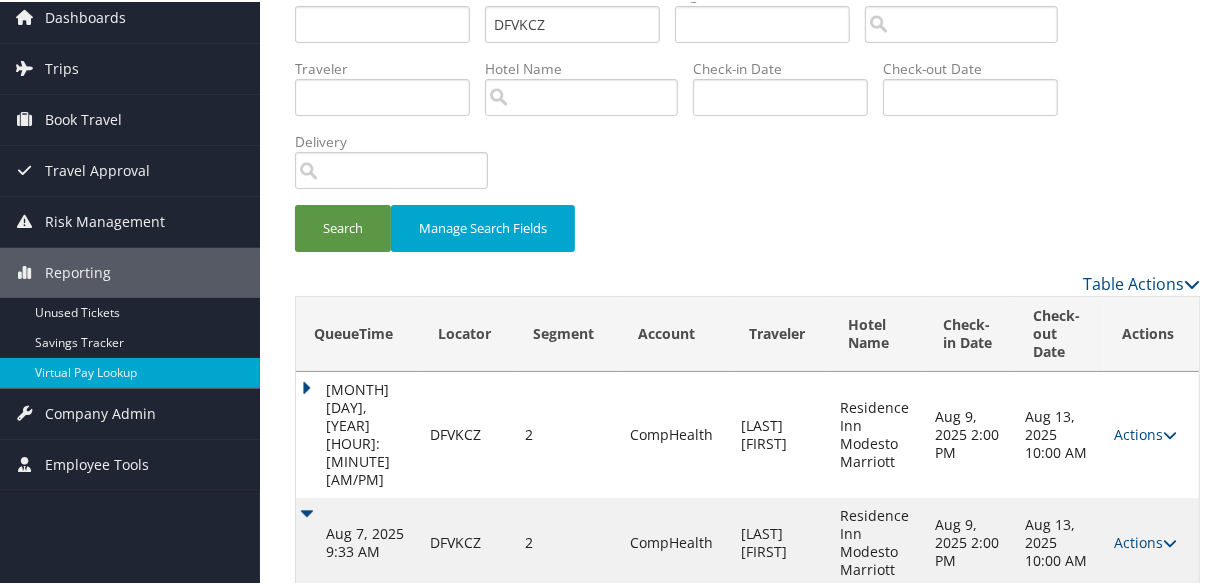 scroll, scrollTop: 165, scrollLeft: 0, axis: vertical 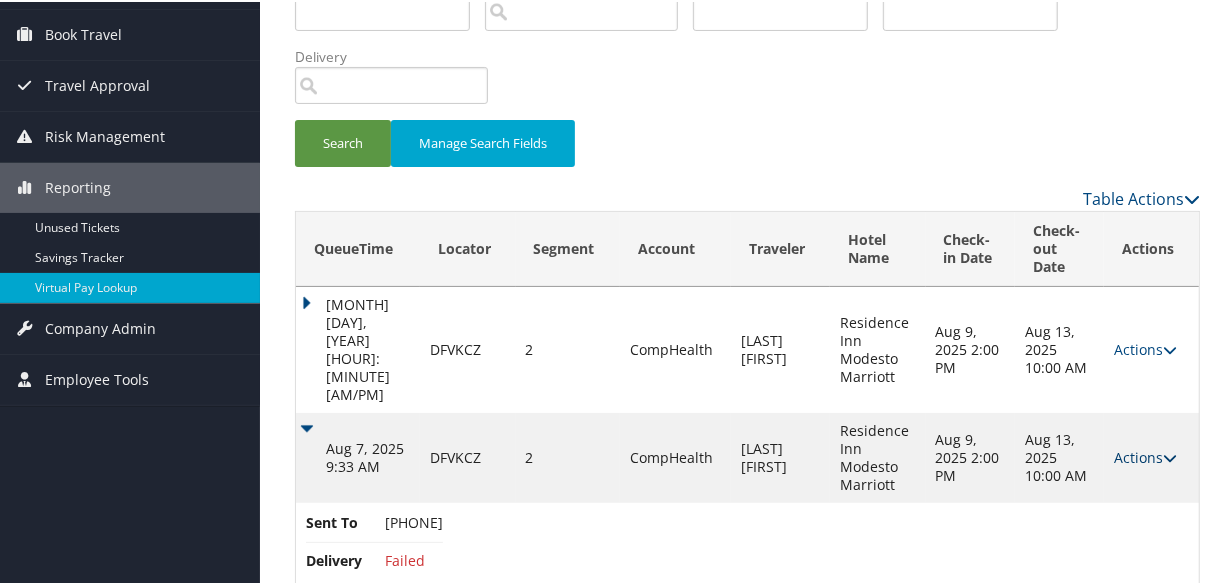 click on "Actions" at bounding box center [1145, 455] 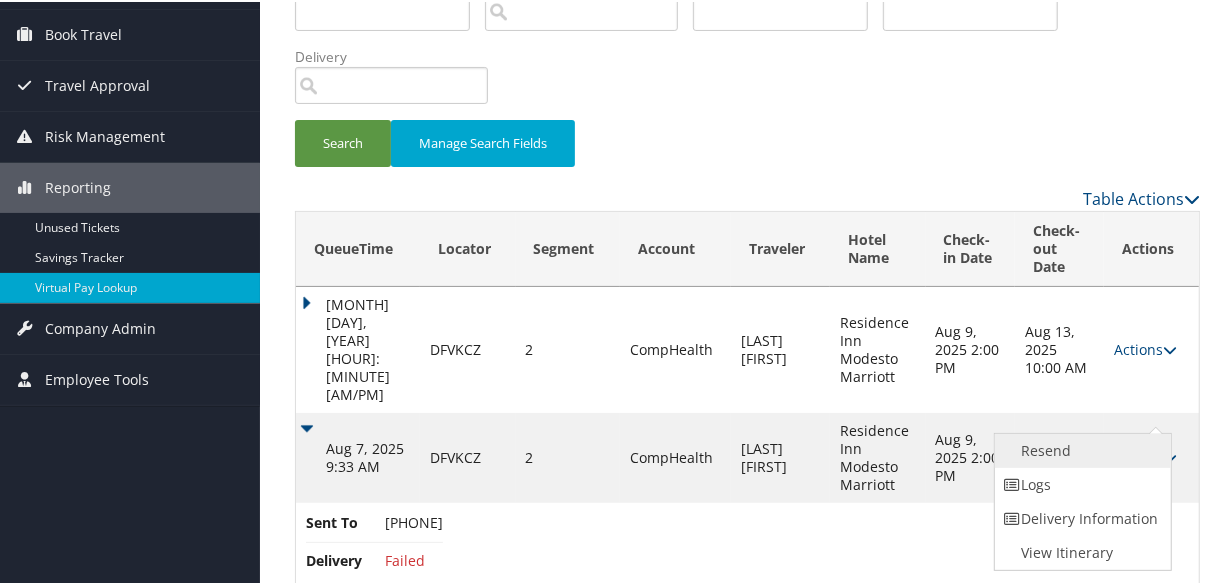 click on "Resend" at bounding box center (1080, 449) 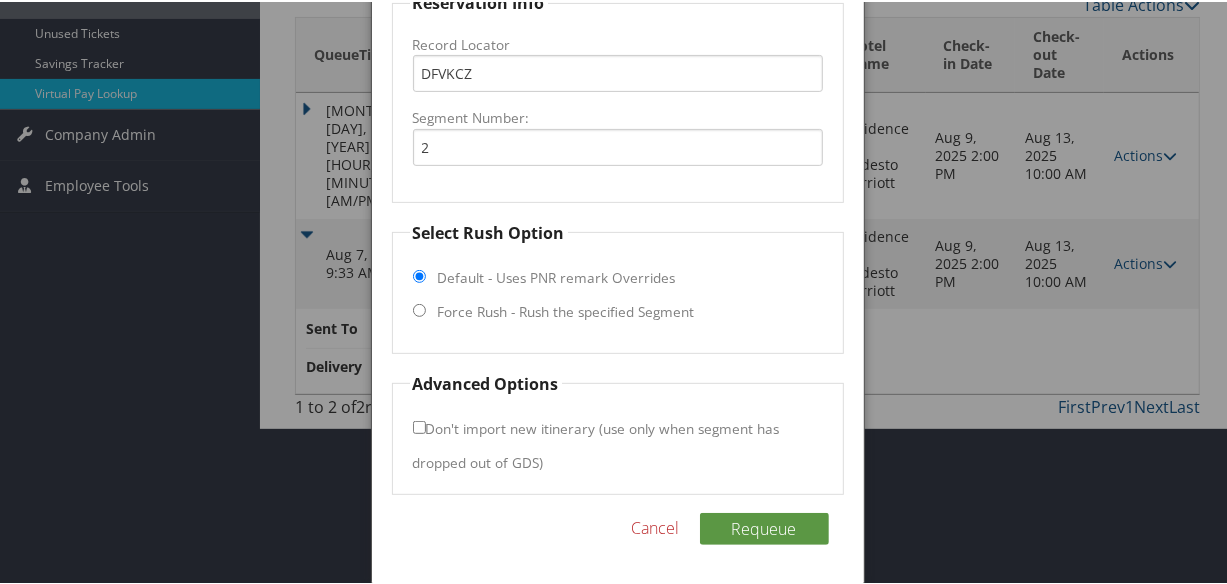 click on "Force Rush - Rush the specified Segment" at bounding box center [566, 310] 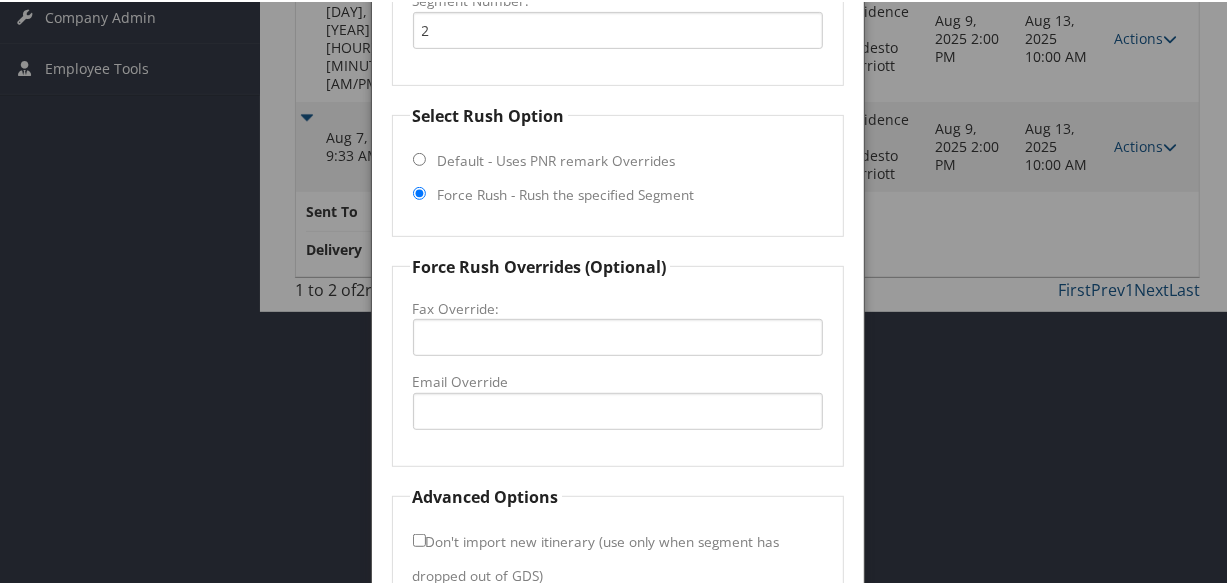 scroll, scrollTop: 589, scrollLeft: 0, axis: vertical 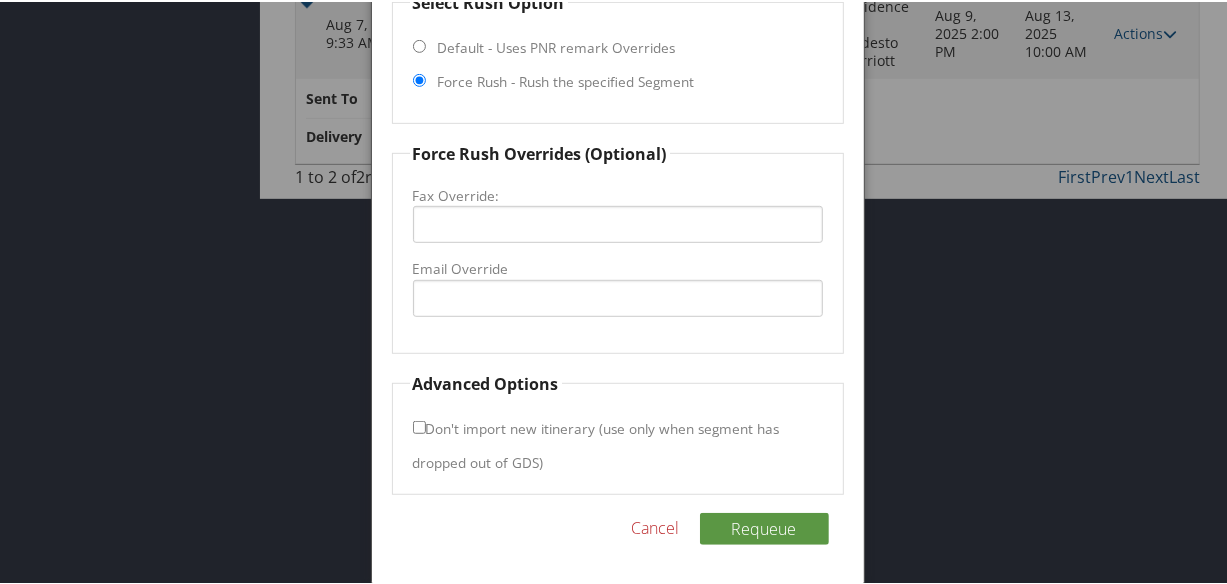 click on "Force Rush Overrides (Optional)
Fax Override:
Email Override" at bounding box center (618, 246) 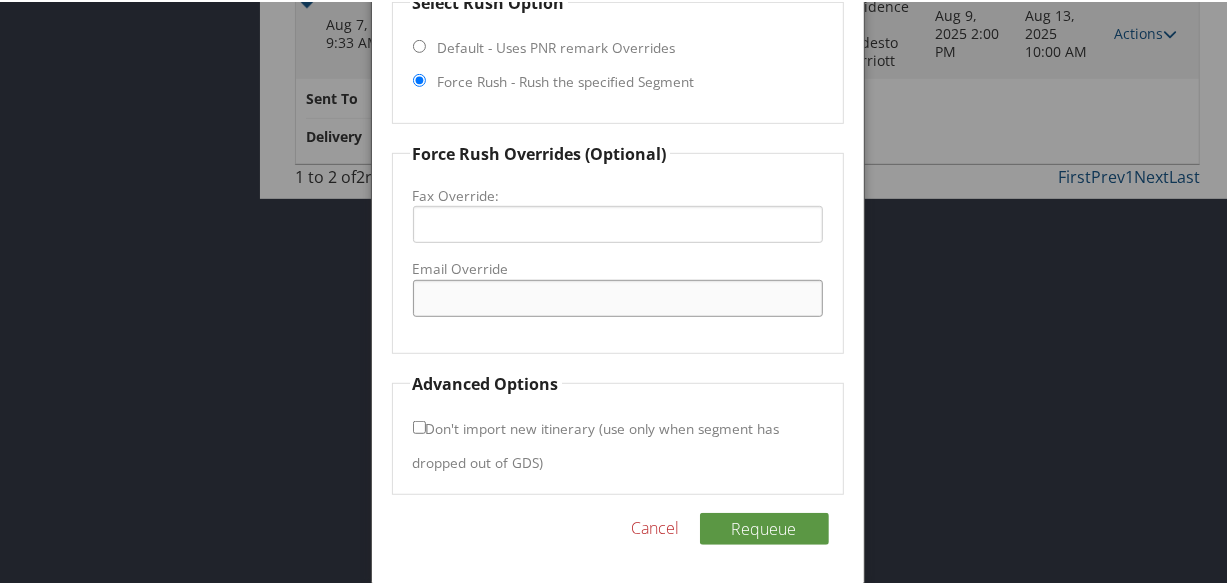 click on "Email Override" at bounding box center (618, 296) 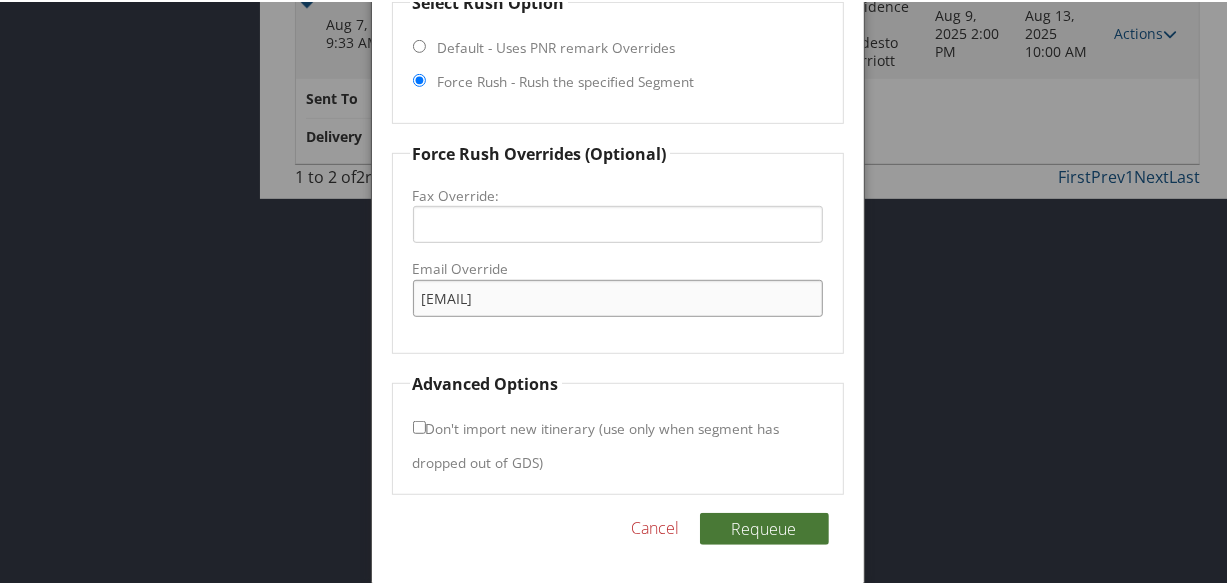 type on "frontdesk.rimodesto@gmail.com" 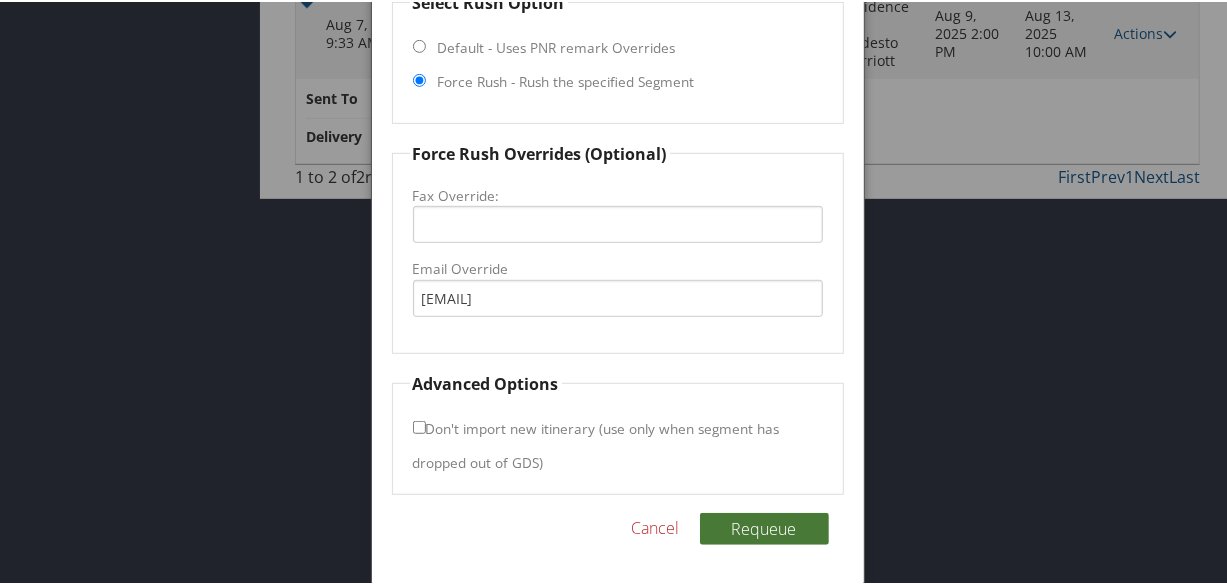 click on "Requeue" at bounding box center (764, 527) 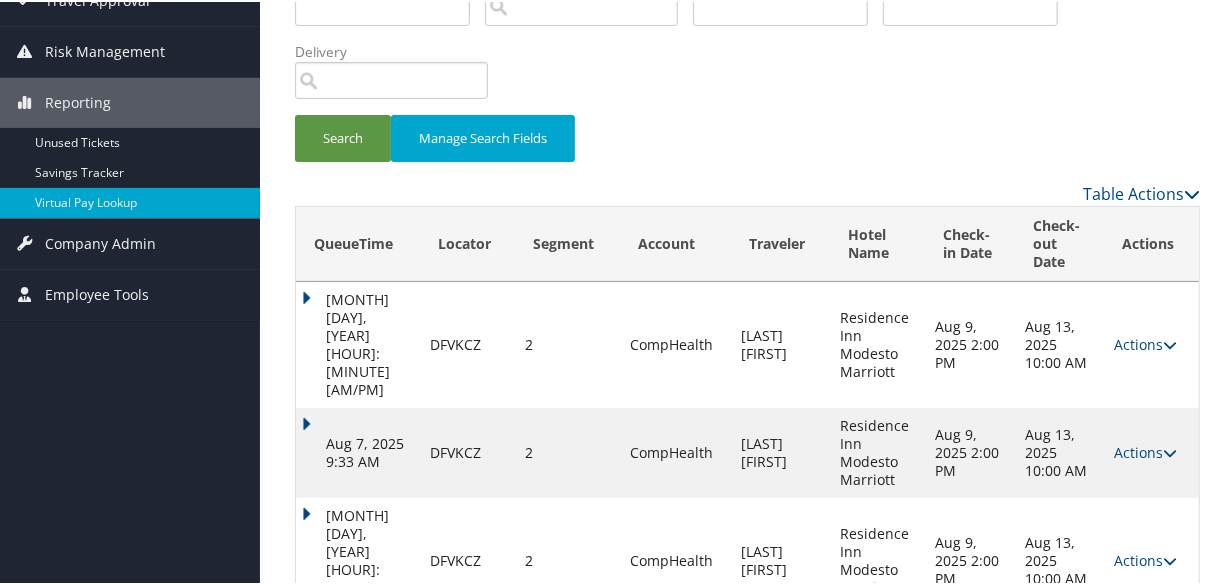 scroll, scrollTop: 170, scrollLeft: 0, axis: vertical 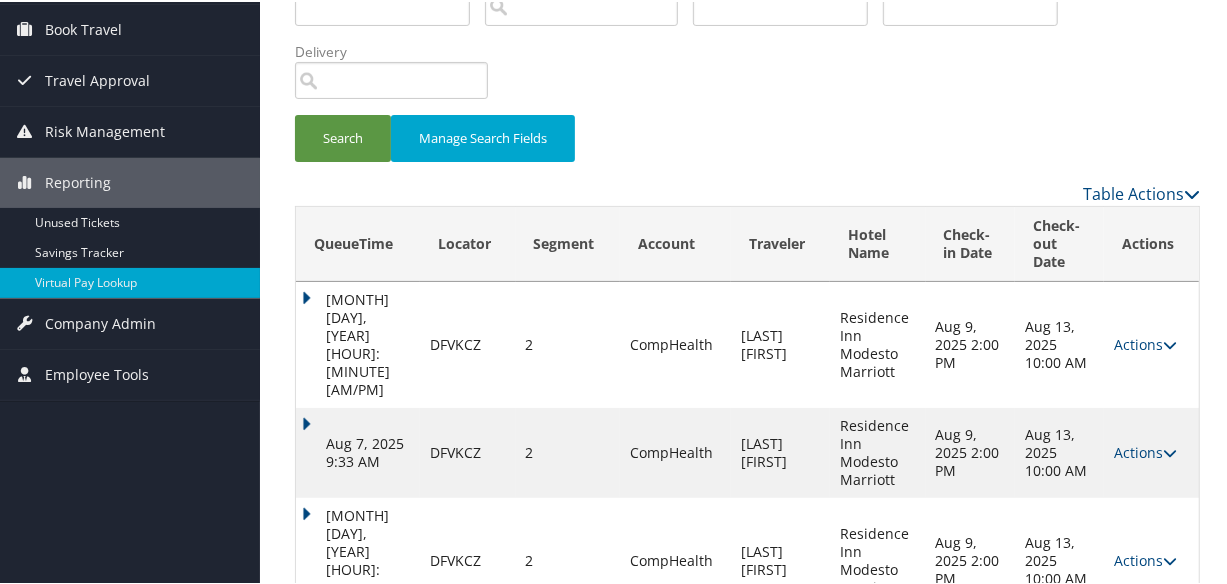 click on "Aug 8, 2025 1:16 AM" at bounding box center [358, 559] 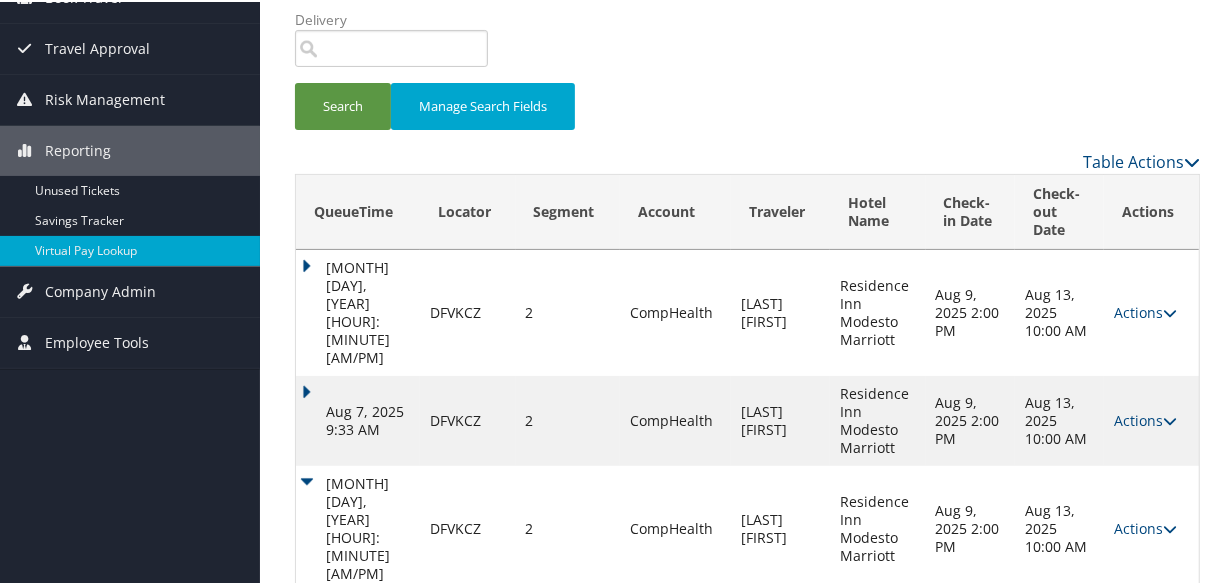 scroll, scrollTop: 255, scrollLeft: 0, axis: vertical 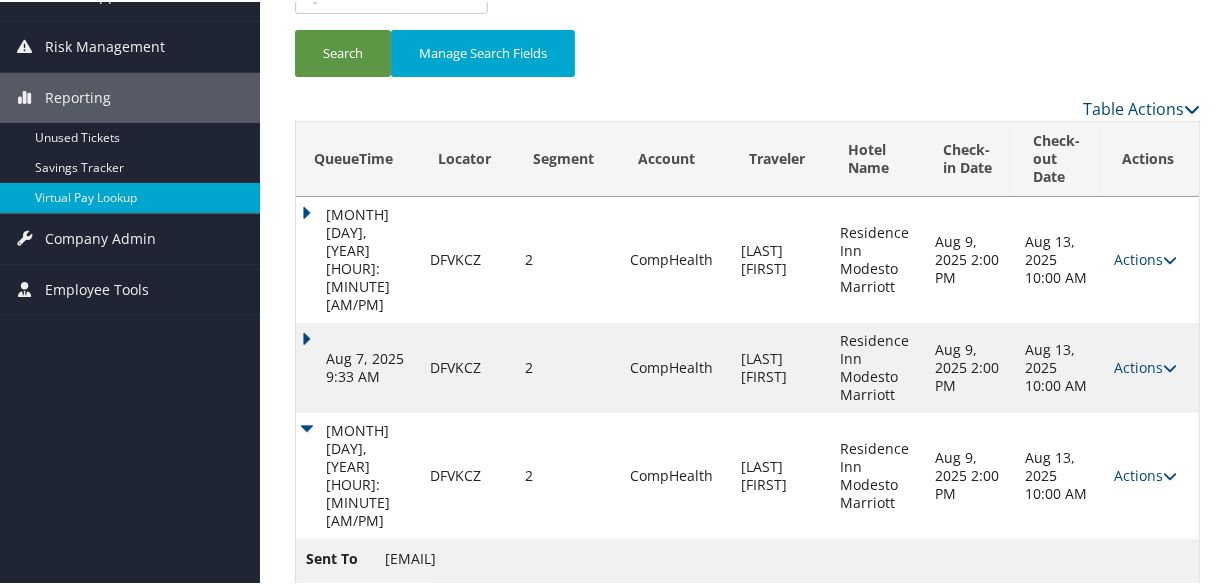 drag, startPoint x: 380, startPoint y: 481, endPoint x: 593, endPoint y: 482, distance: 213.00235 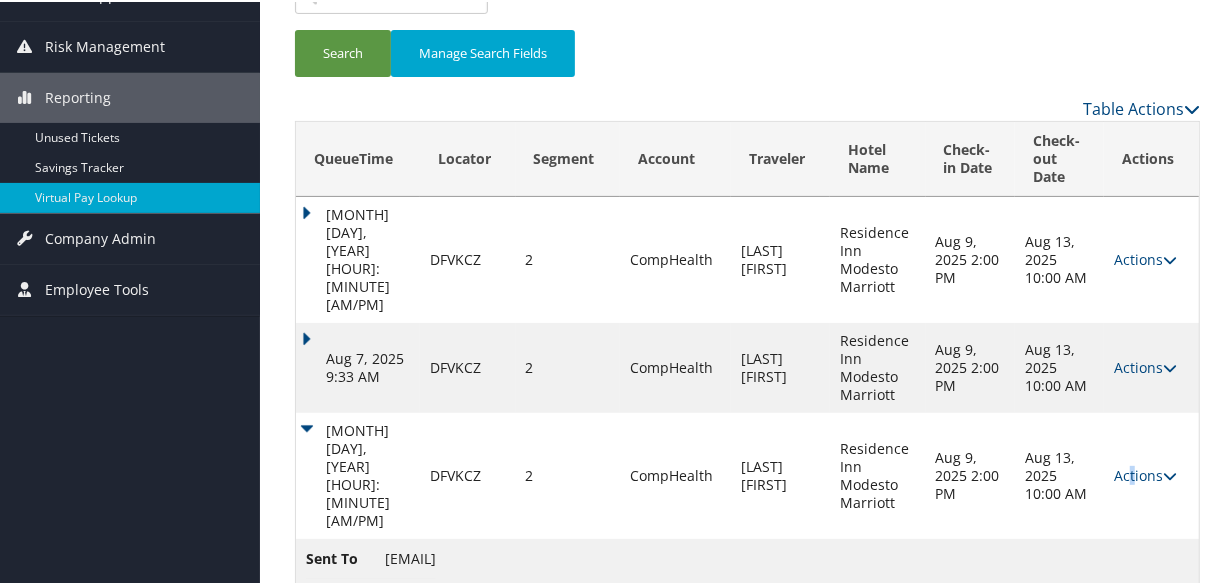 click on "Actions" at bounding box center (1145, 473) 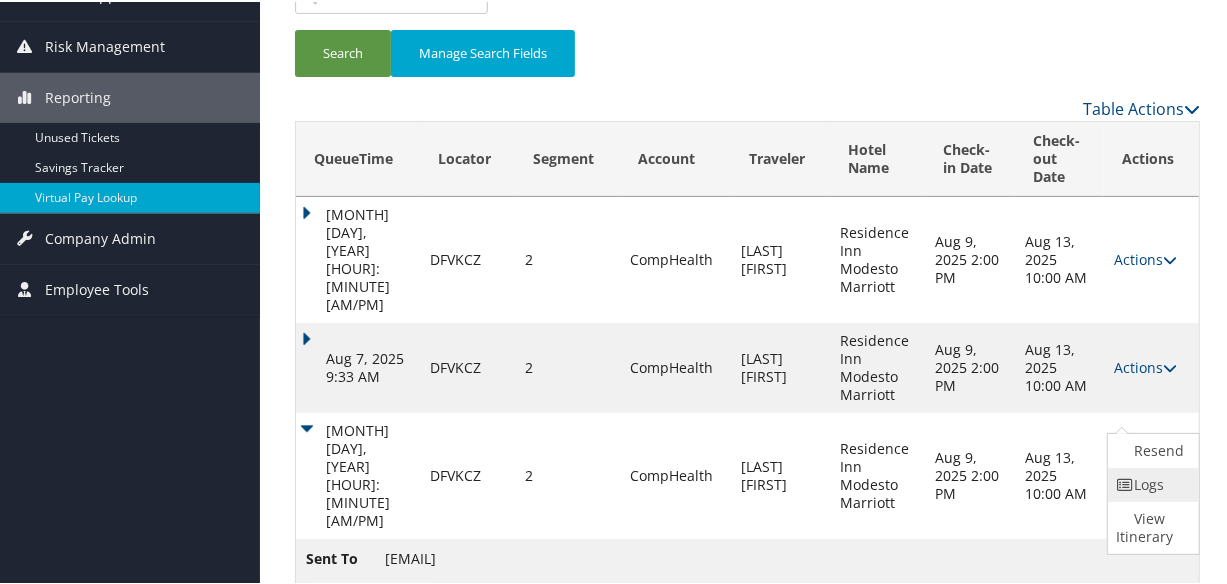 drag, startPoint x: 1126, startPoint y: 420, endPoint x: 1116, endPoint y: 487, distance: 67.74216 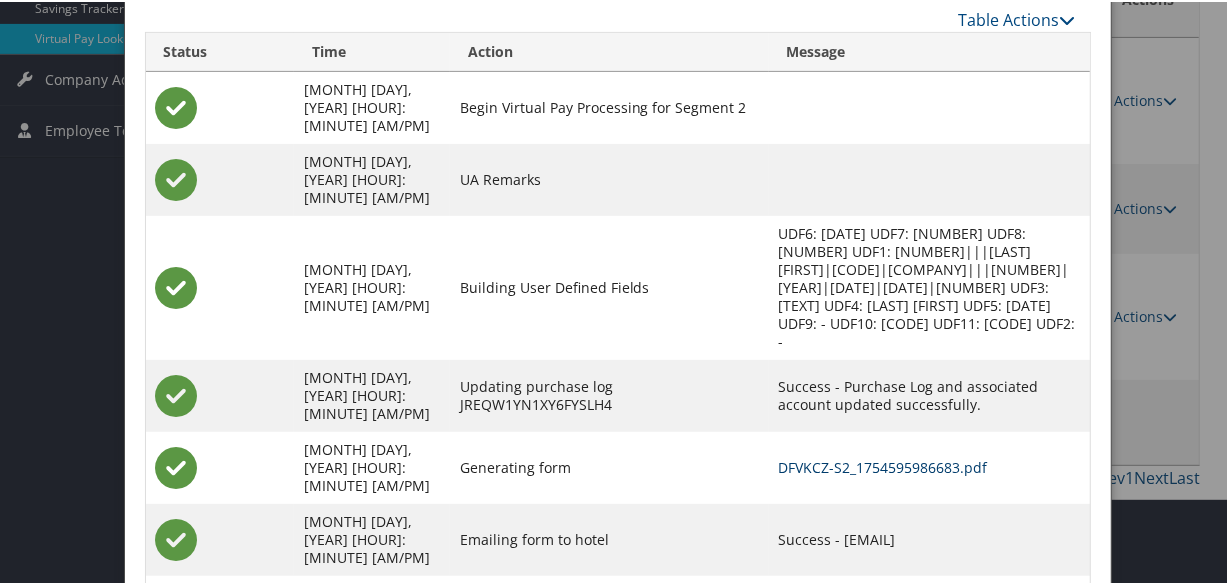 scroll, scrollTop: 441, scrollLeft: 0, axis: vertical 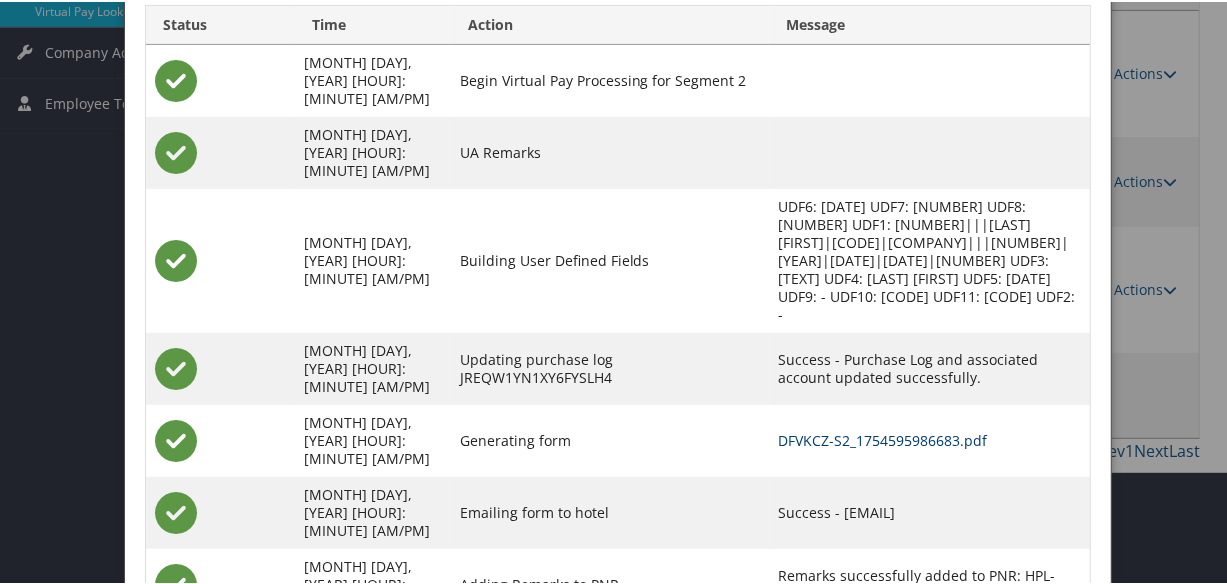 click on "DFVKCZ-S2_1754595986683.pdf" at bounding box center [883, 438] 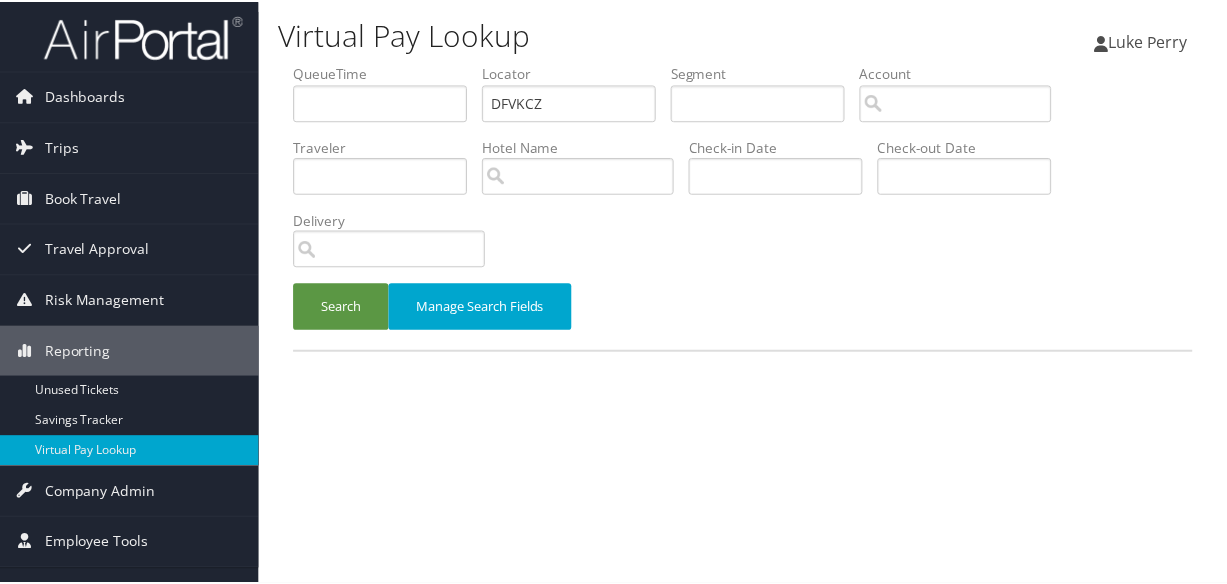 scroll, scrollTop: 0, scrollLeft: 0, axis: both 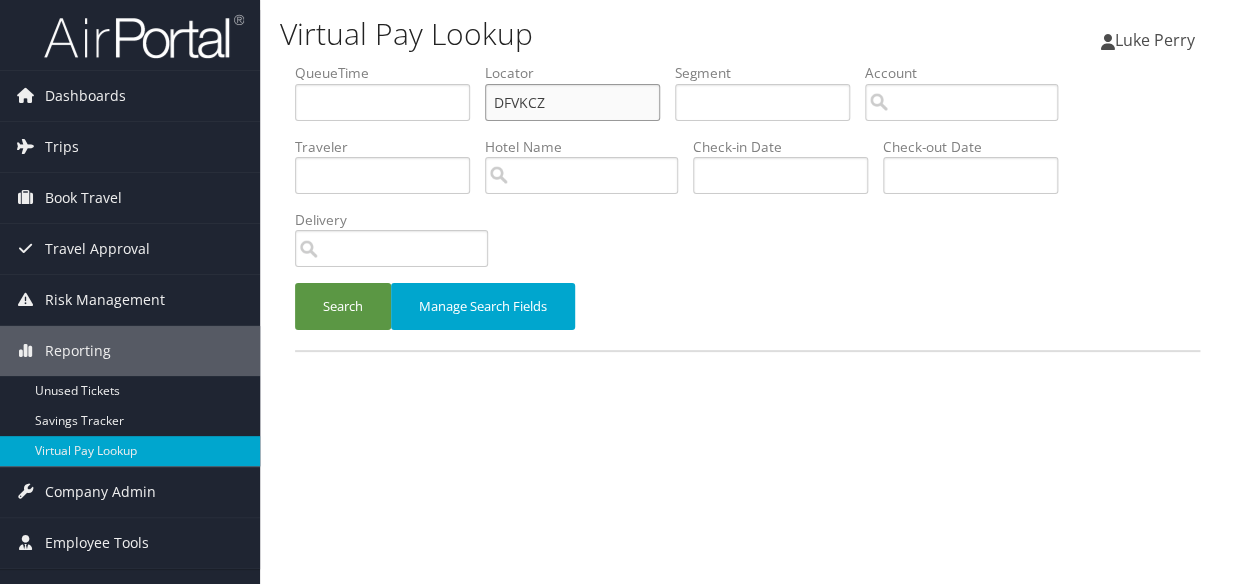 drag, startPoint x: 578, startPoint y: 103, endPoint x: 463, endPoint y: 169, distance: 132.59337 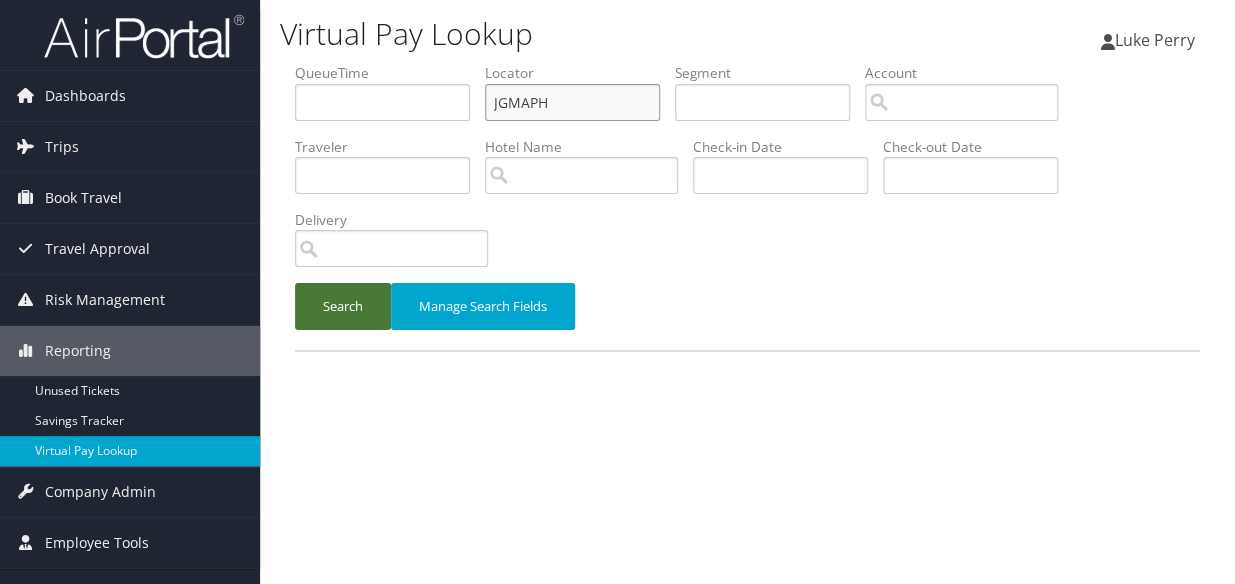 type on "JGMAPH" 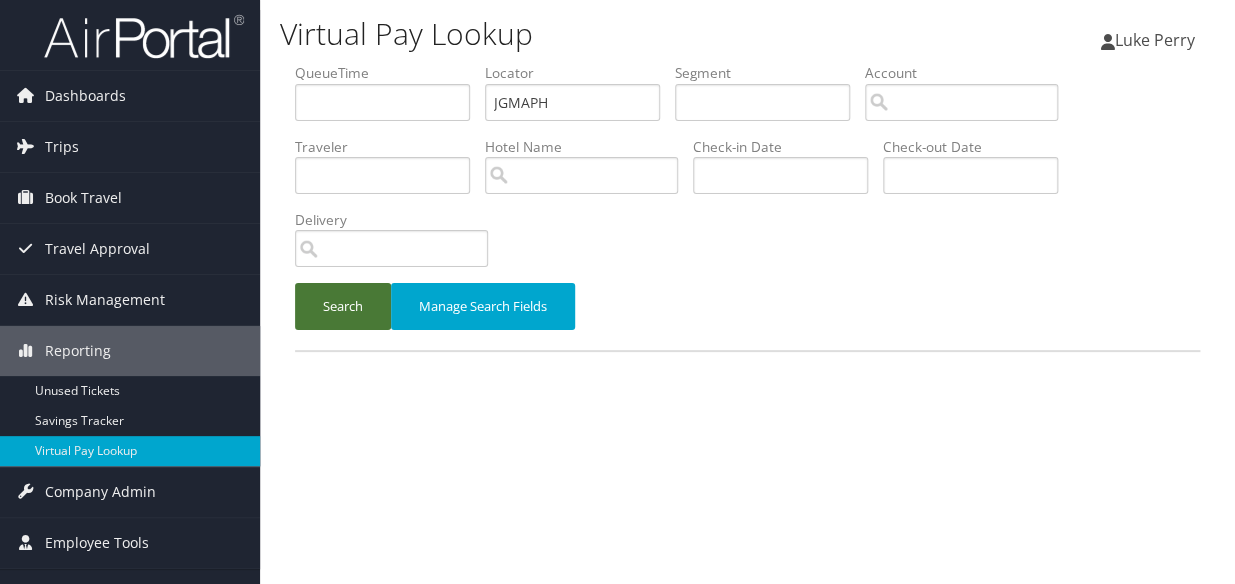 click on "Search" at bounding box center (343, 306) 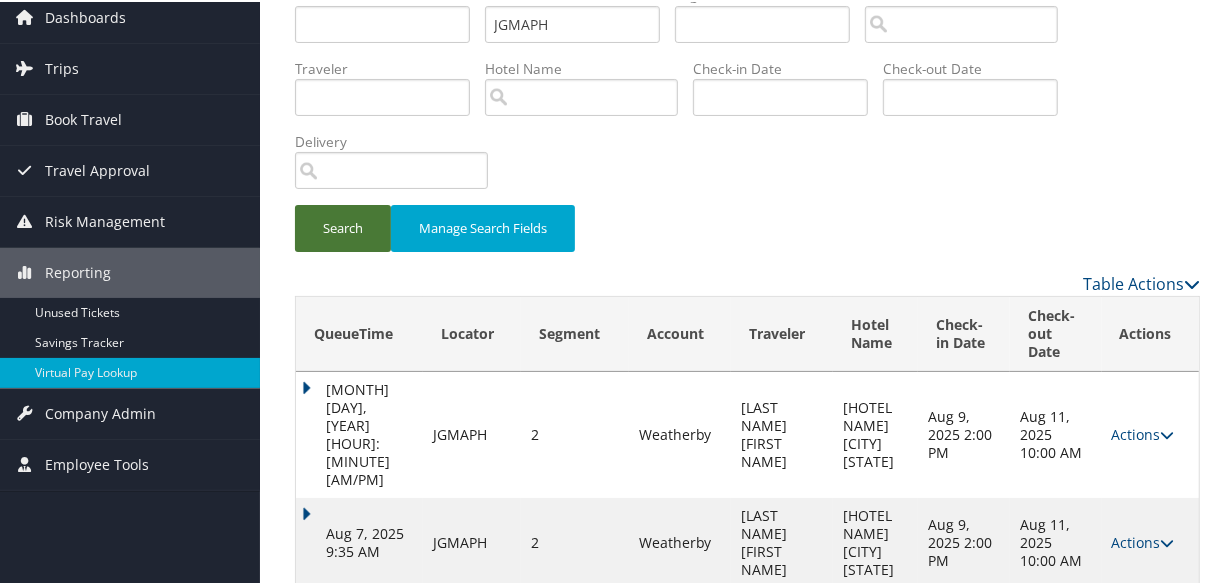 scroll, scrollTop: 80, scrollLeft: 0, axis: vertical 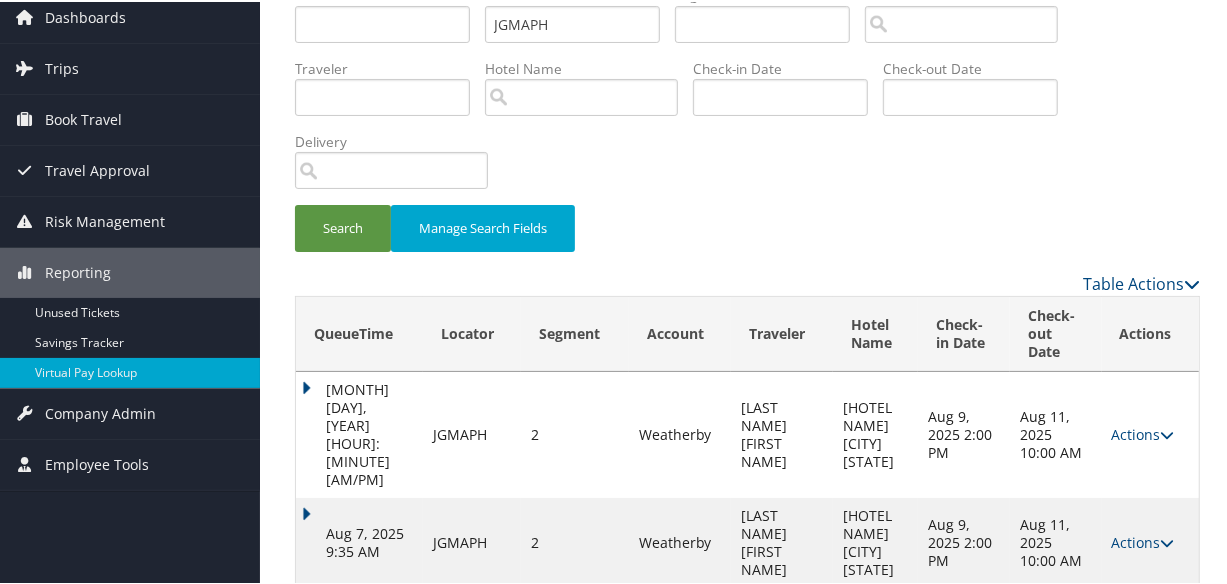 click on "Aug 7, 2025 9:35 AM" at bounding box center (359, 541) 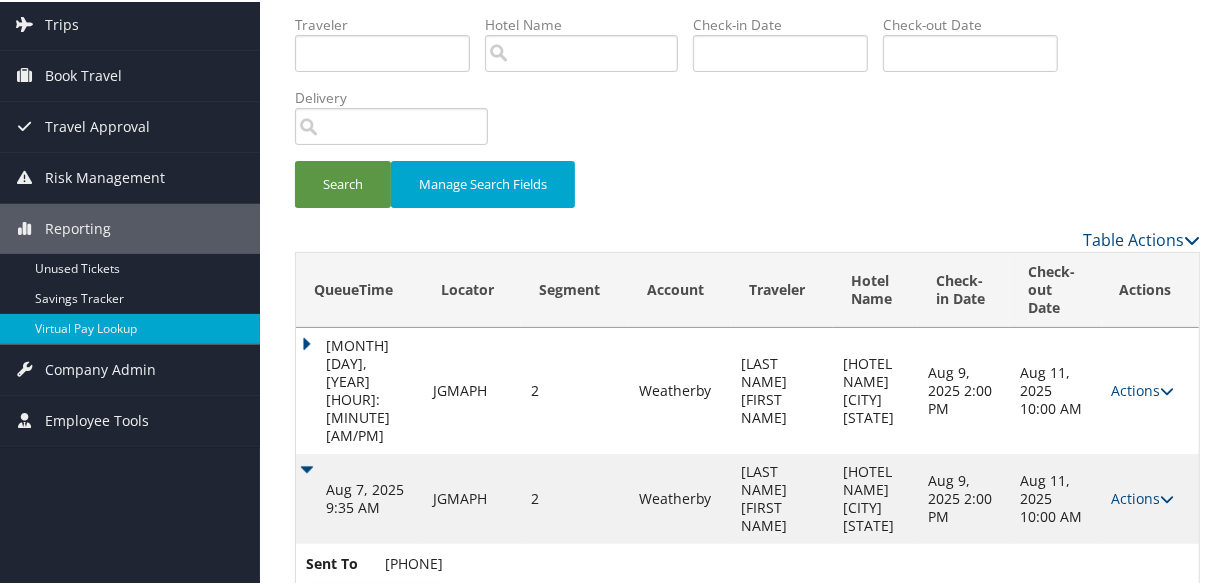 scroll, scrollTop: 165, scrollLeft: 0, axis: vertical 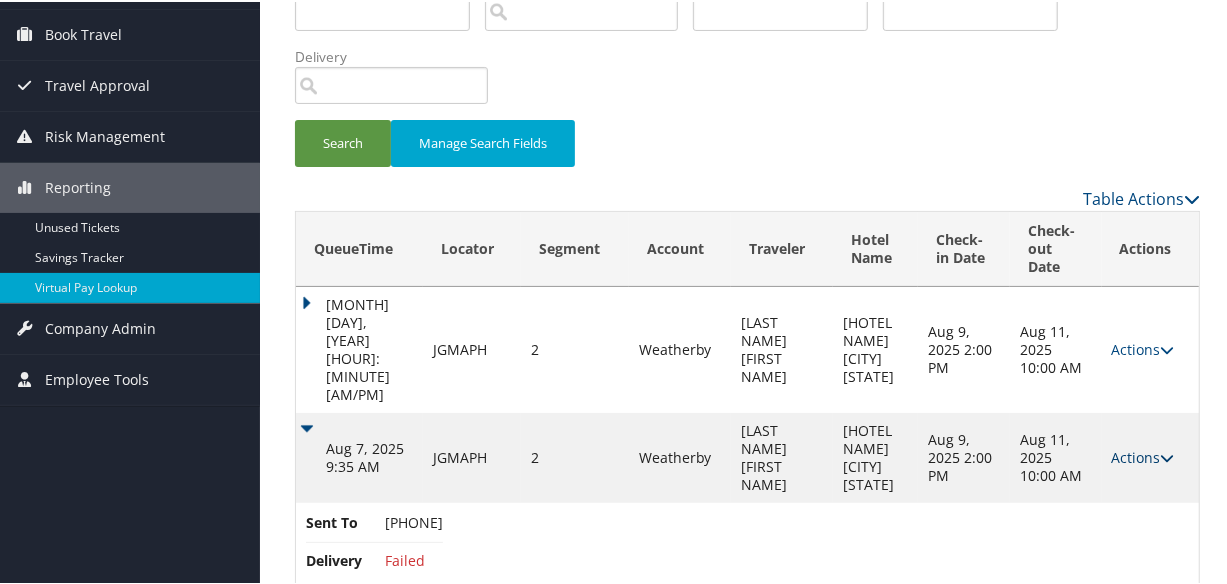 click on "Actions" at bounding box center [1143, 455] 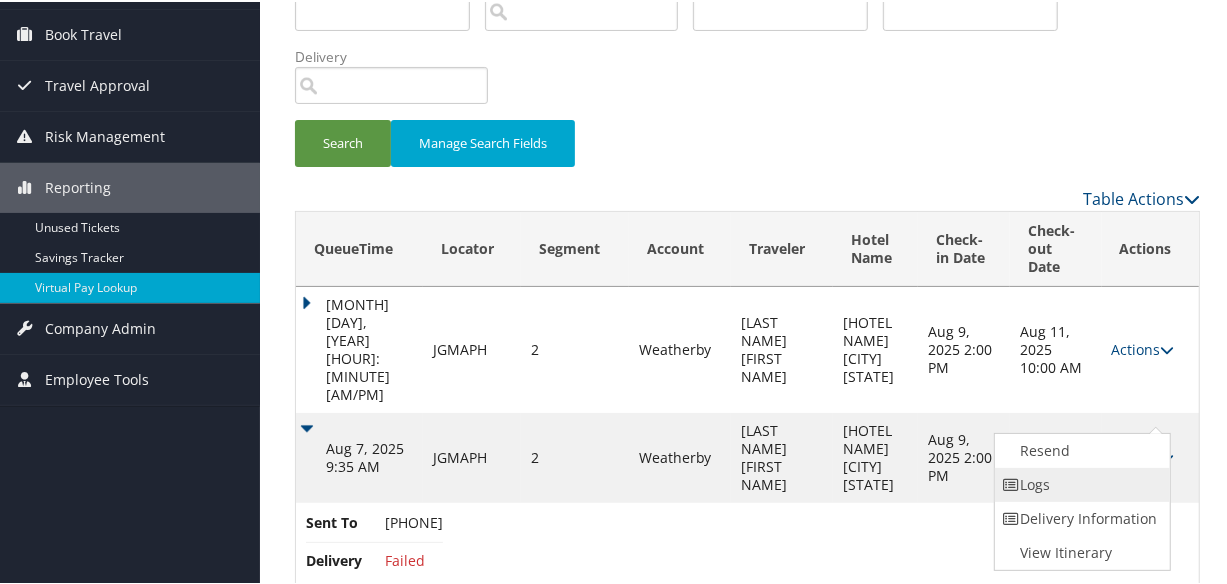 click on "Logs" at bounding box center [1080, 483] 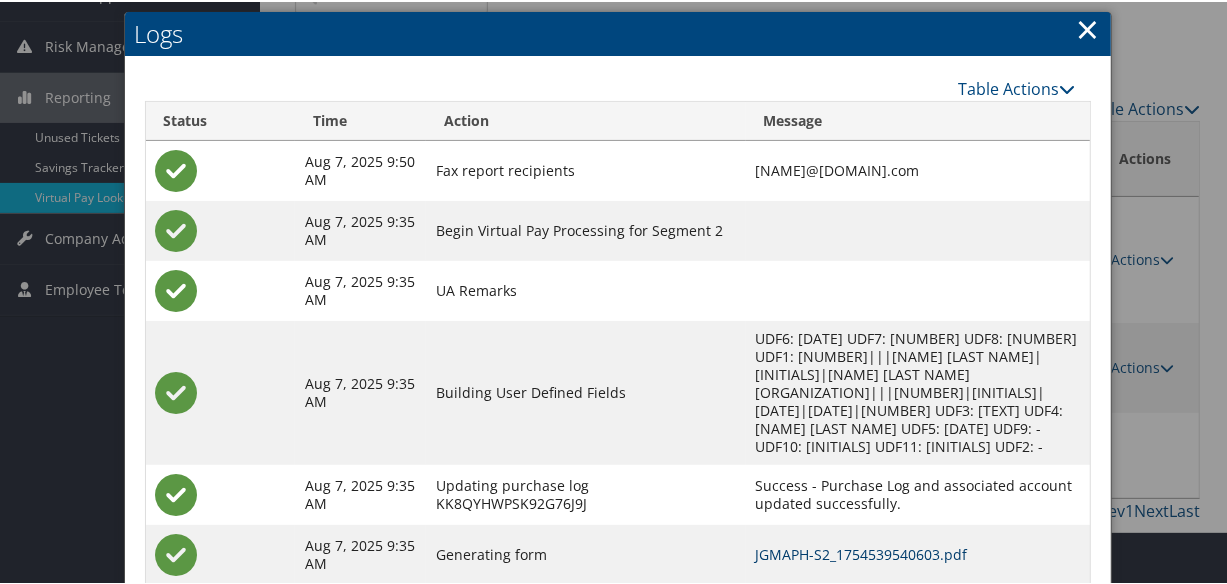 scroll, scrollTop: 333, scrollLeft: 0, axis: vertical 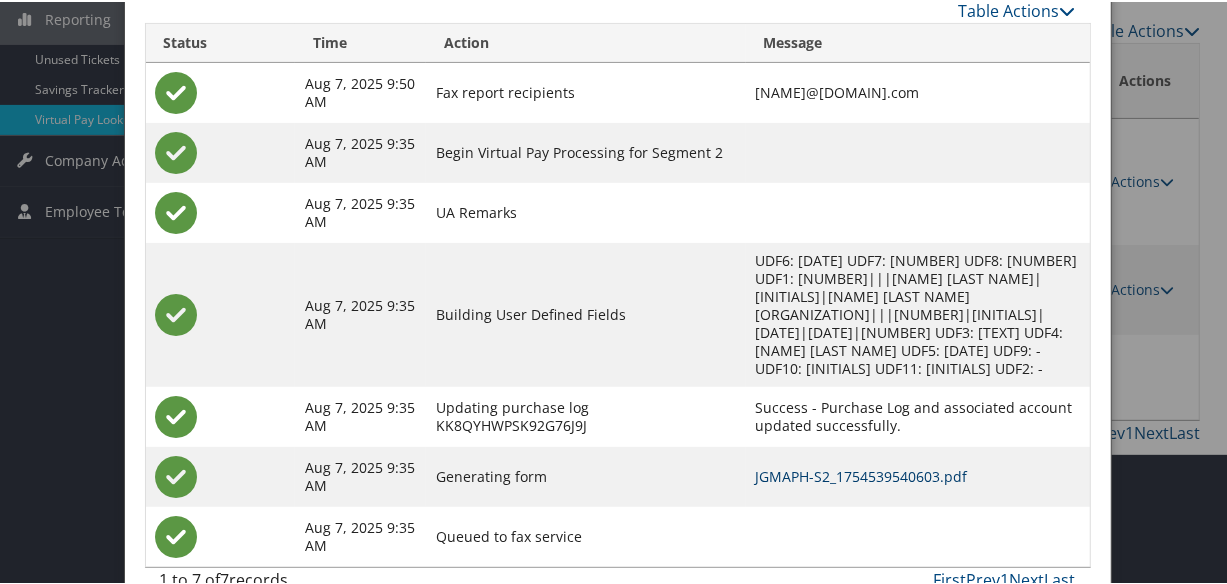 click on "JGMAPH-S2_1754539540603.pdf" at bounding box center [862, 474] 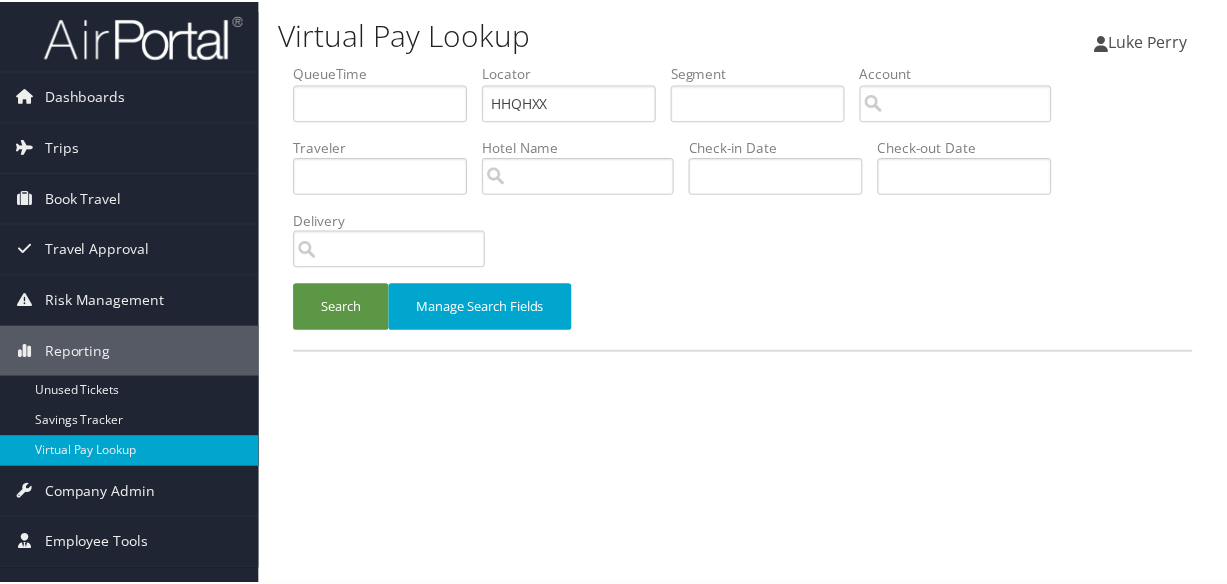 scroll, scrollTop: 0, scrollLeft: 0, axis: both 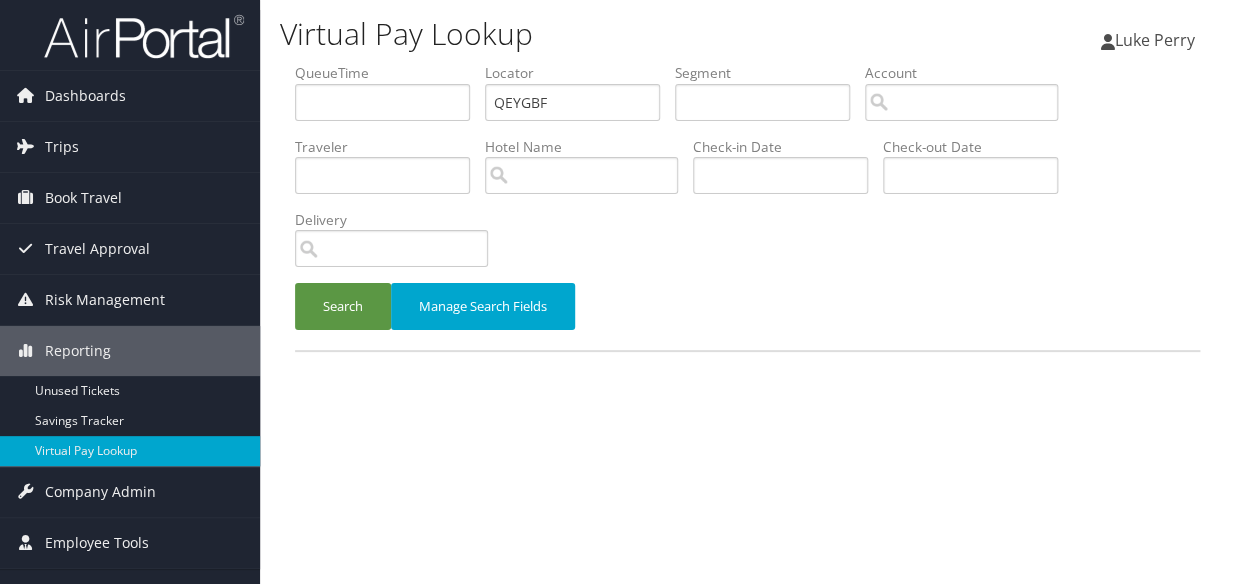 click on "QueueTime Locator QEYGBF Segment Account Traveler Hotel Name Check-in Date Check-out Date Delivery" at bounding box center [747, 63] 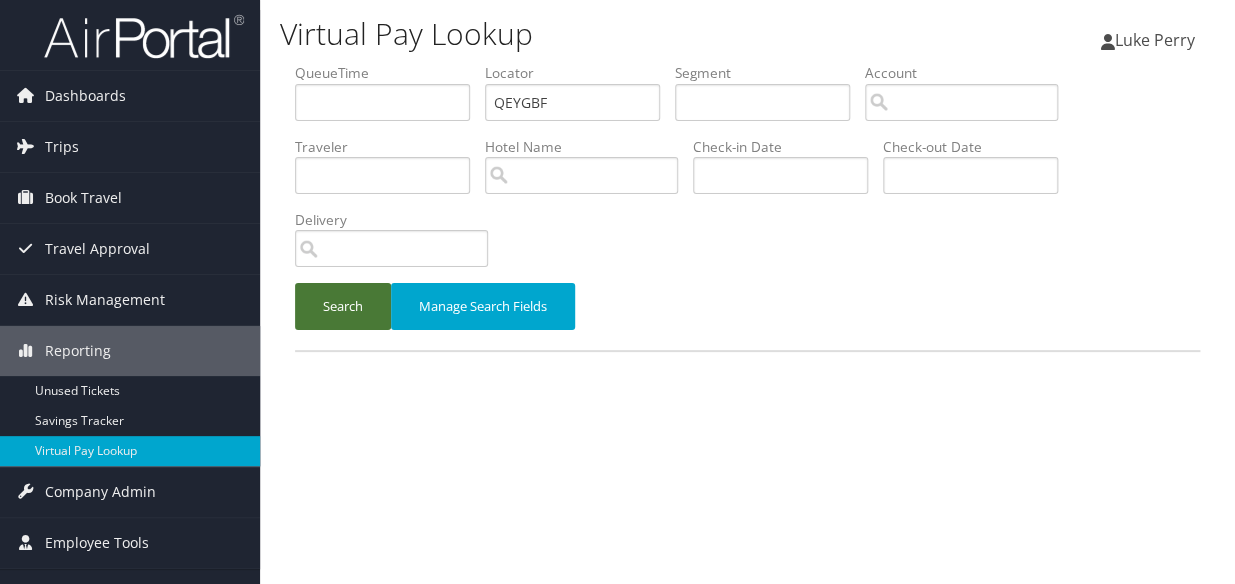 type on "QEYGBF" 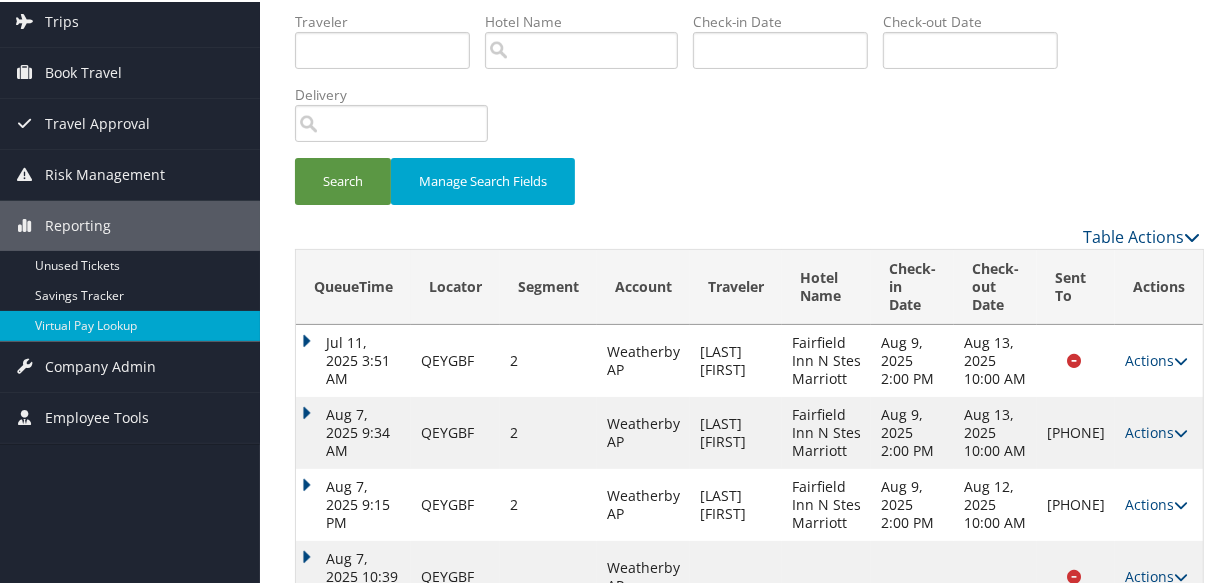 scroll, scrollTop: 332, scrollLeft: 0, axis: vertical 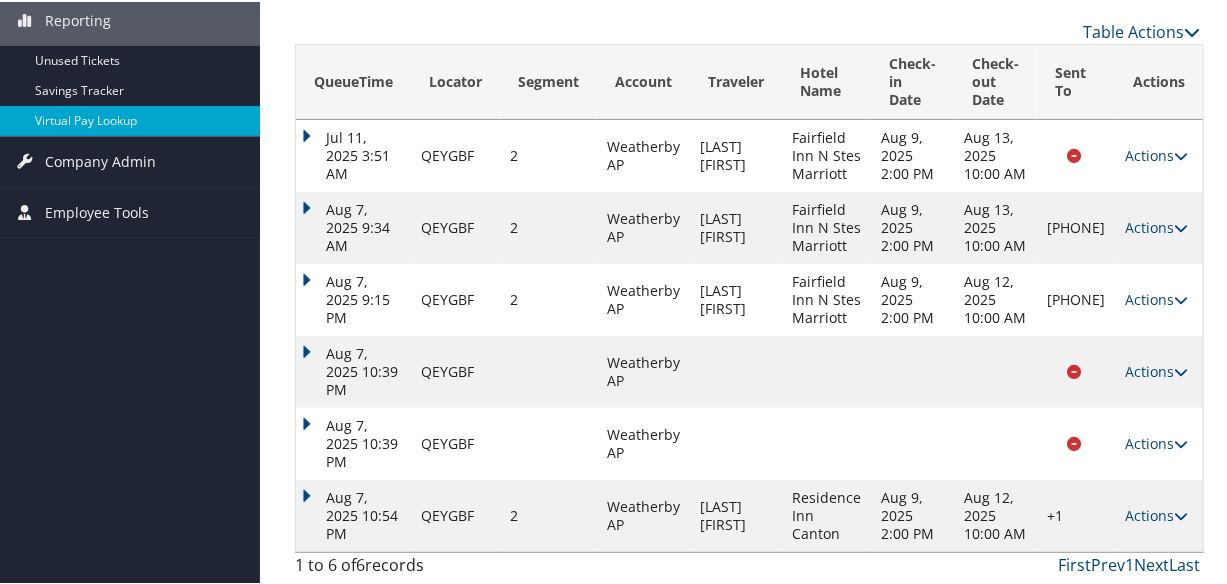 click on "Actions" at bounding box center [1156, 513] 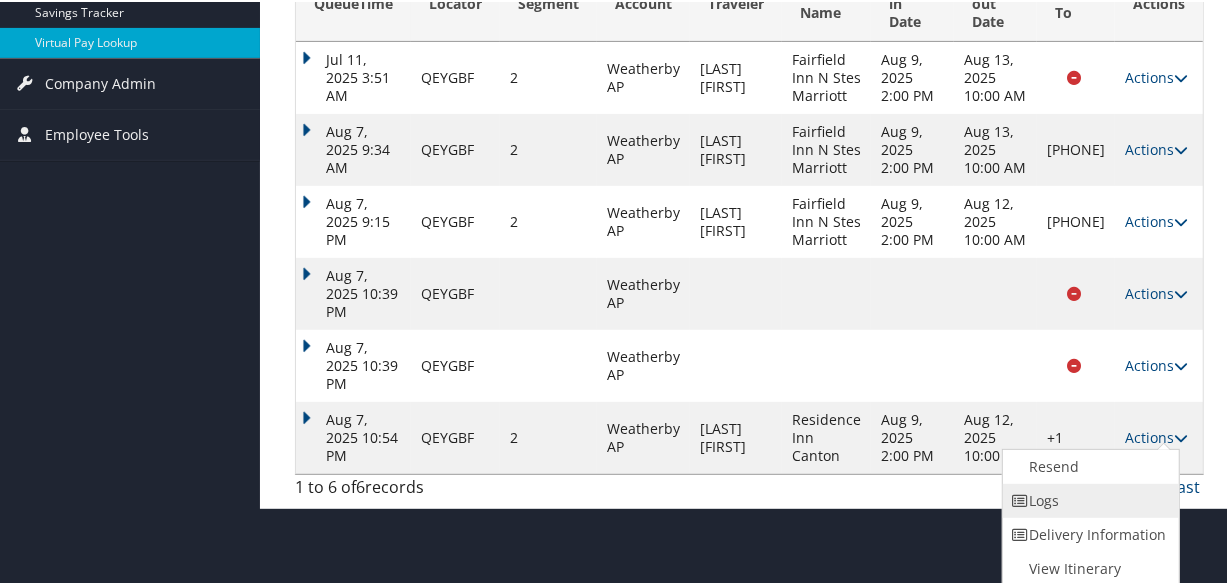 click on "Logs" at bounding box center [1088, 499] 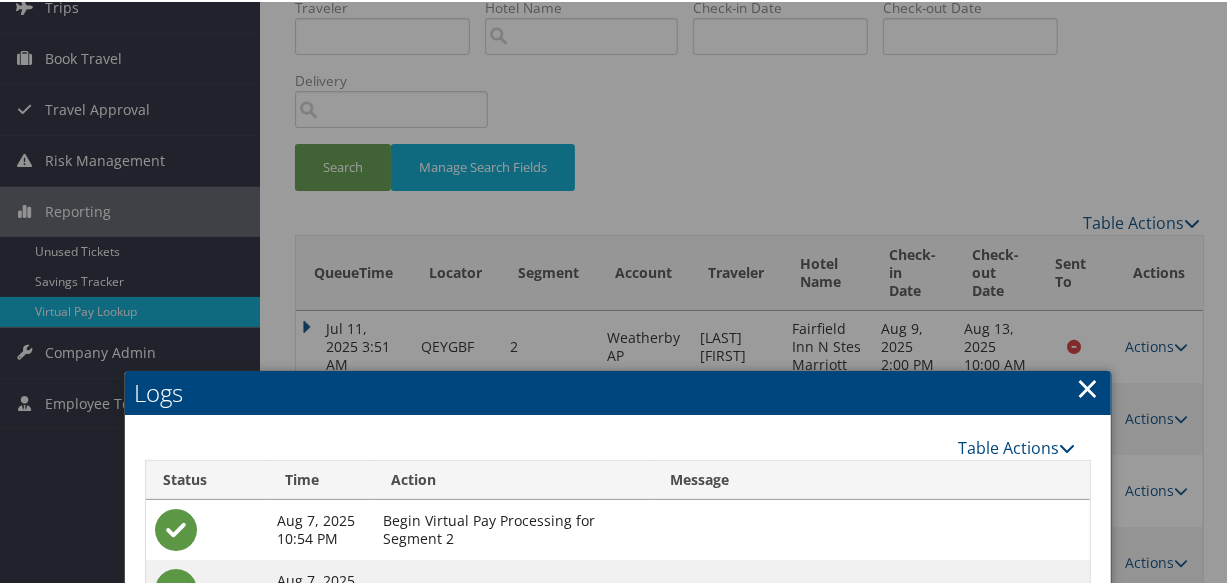click on "×" at bounding box center [1088, 386] 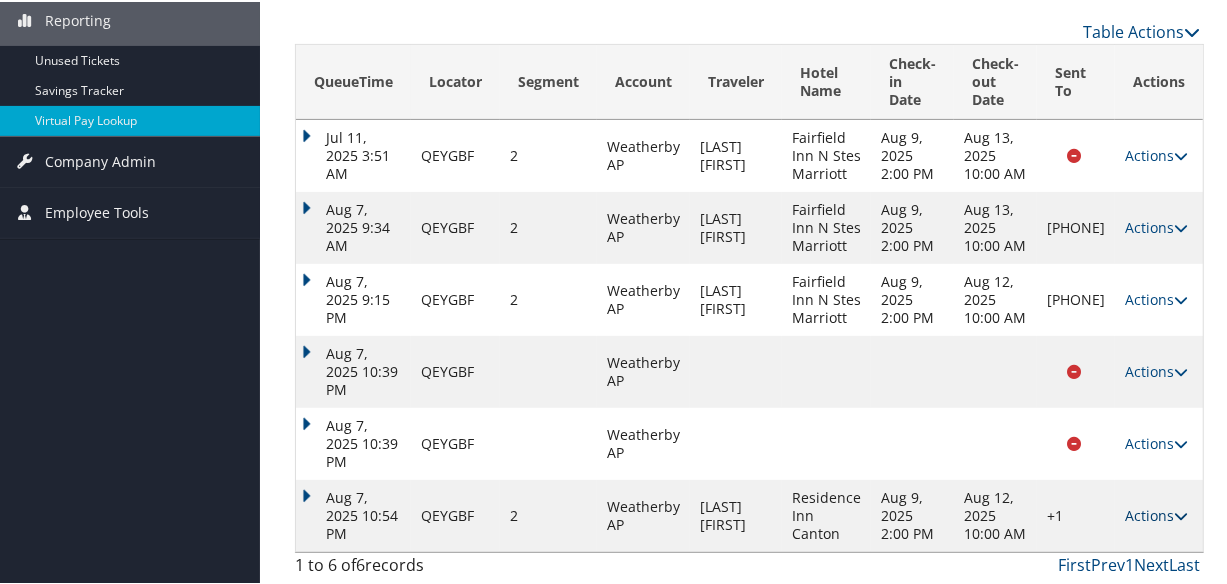 click on "Actions" at bounding box center (1156, 513) 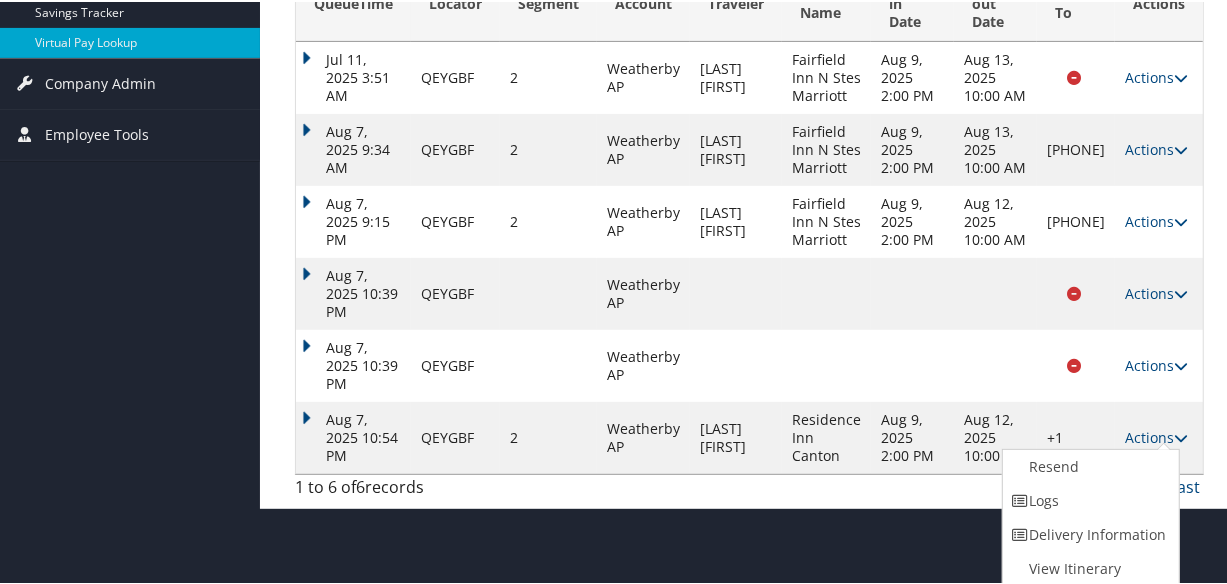 click on "+1" at bounding box center (1076, 436) 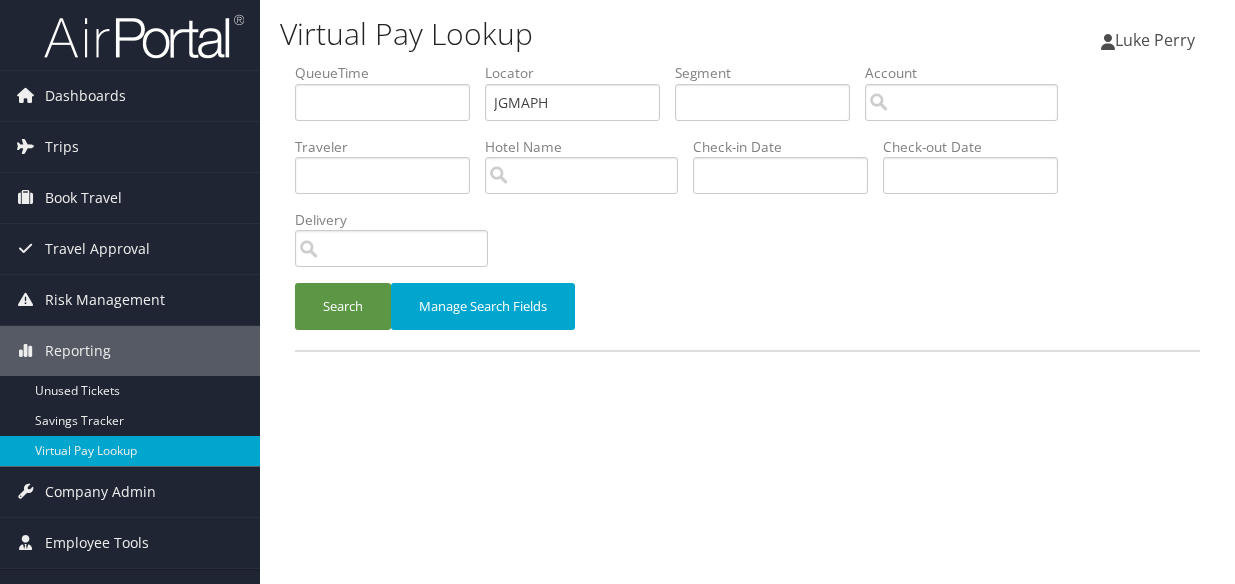 scroll, scrollTop: 0, scrollLeft: 0, axis: both 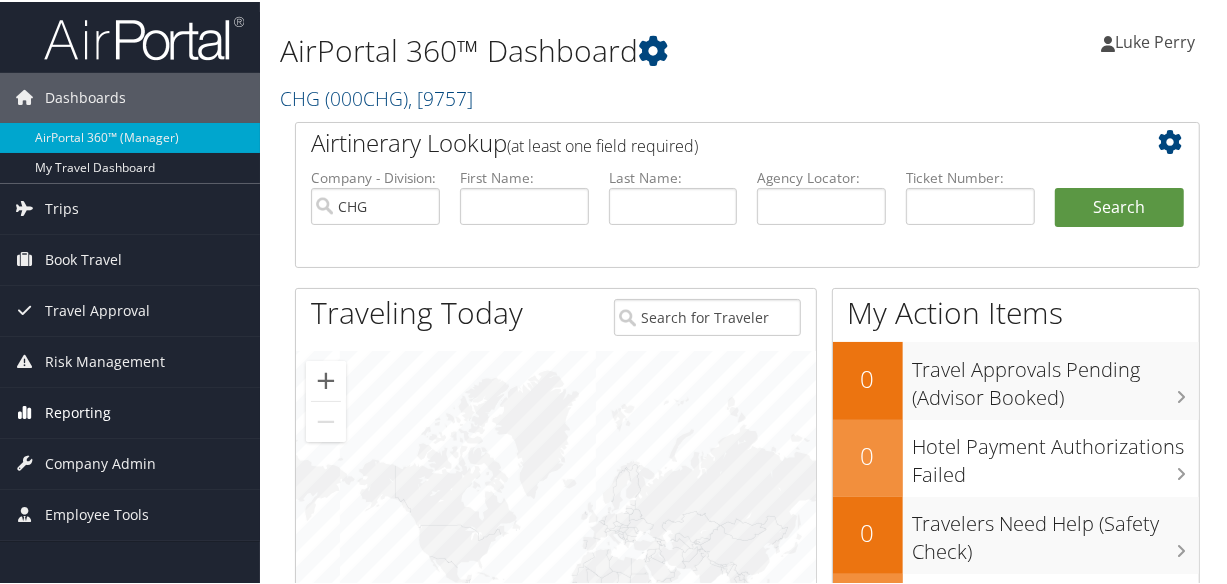 click on "Reporting" at bounding box center [78, 411] 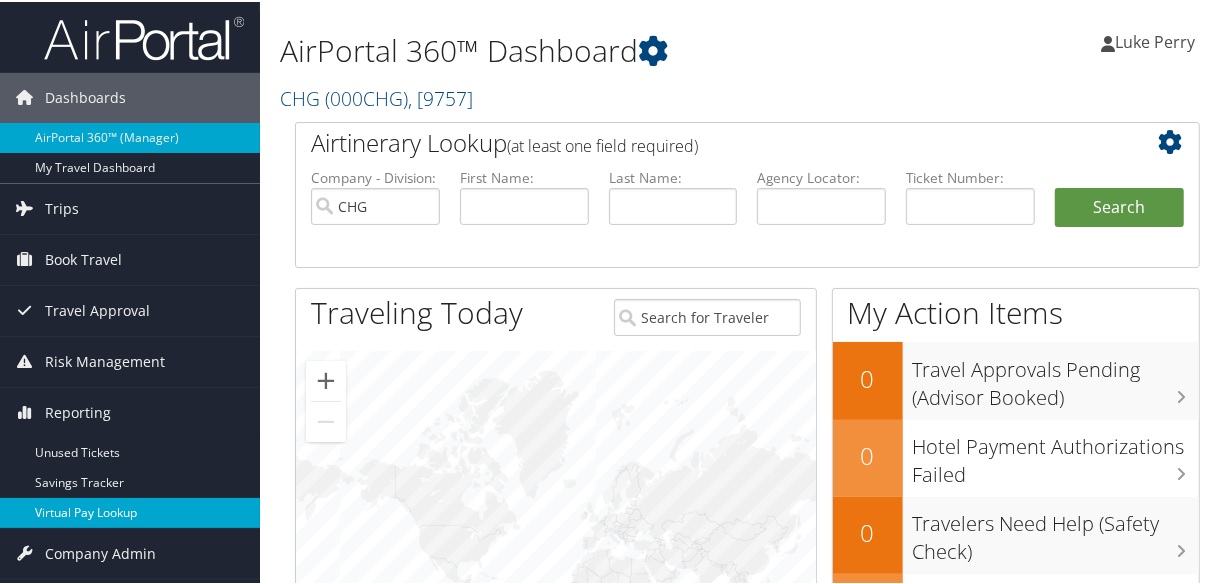 click on "Virtual Pay Lookup" at bounding box center [130, 511] 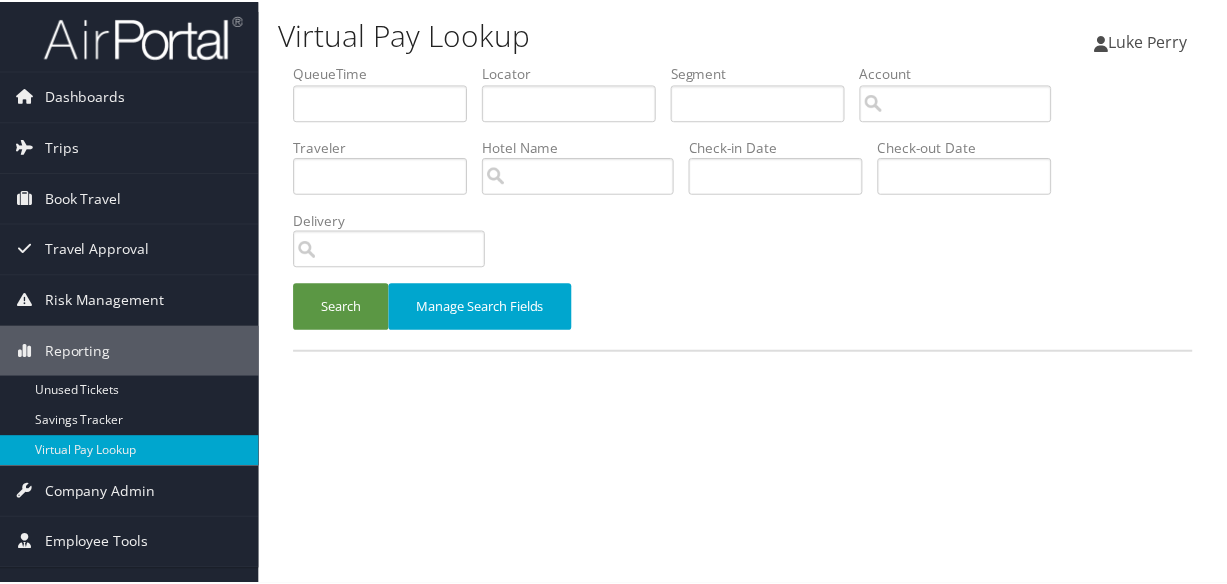 scroll, scrollTop: 0, scrollLeft: 0, axis: both 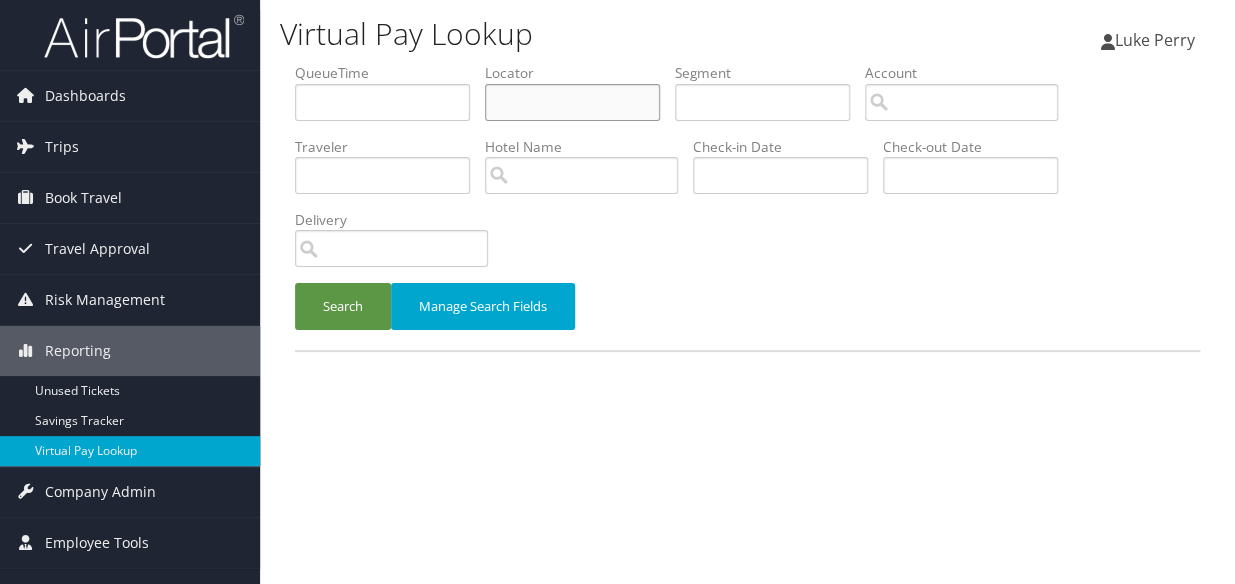 click at bounding box center [572, 102] 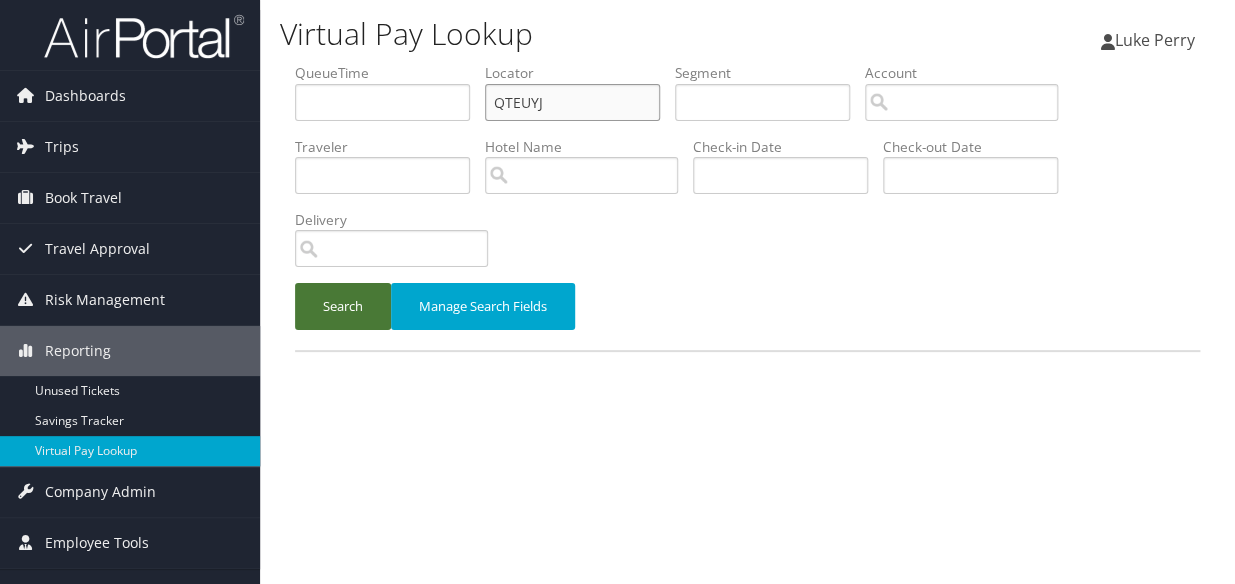 type on "QTEUYJ" 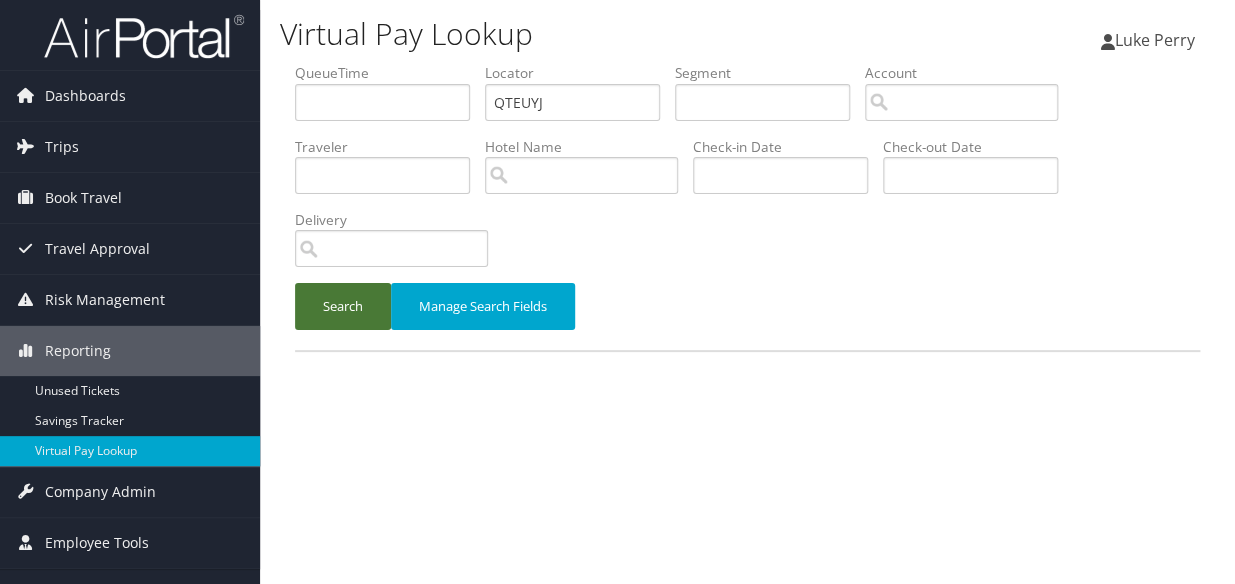 click on "Search" at bounding box center [343, 306] 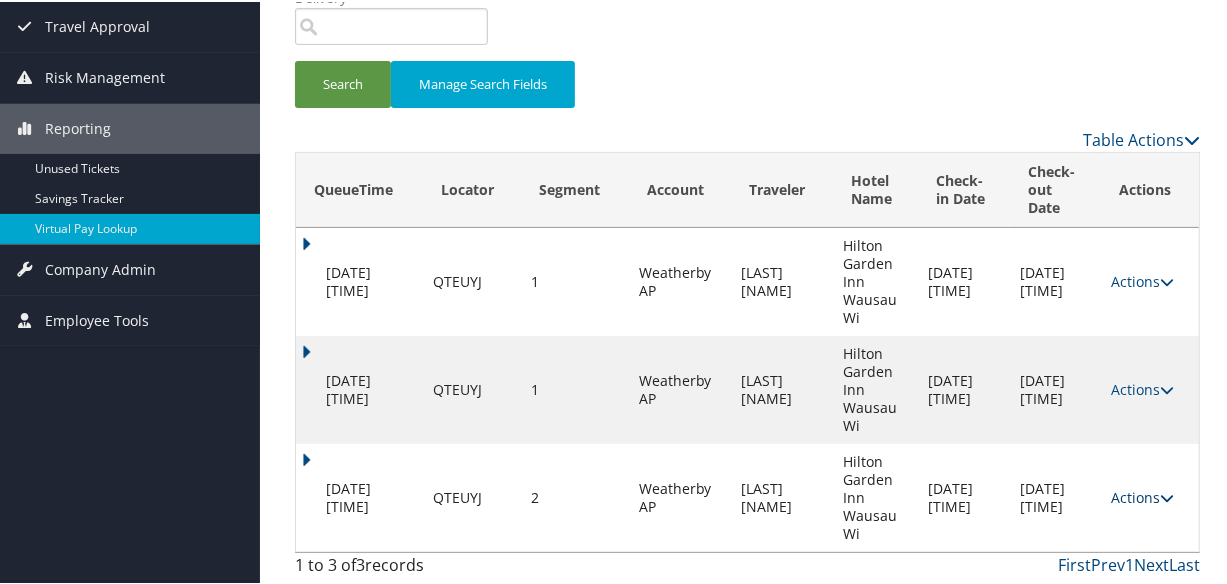 click on "Actions" at bounding box center (1143, 495) 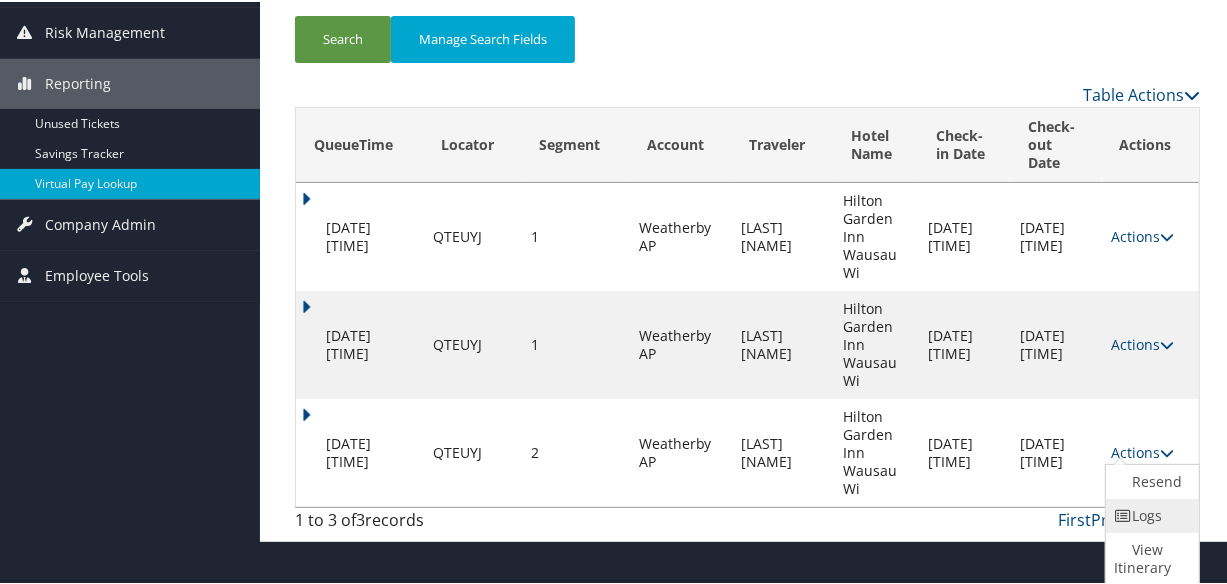 click on "Logs" at bounding box center (1150, 514) 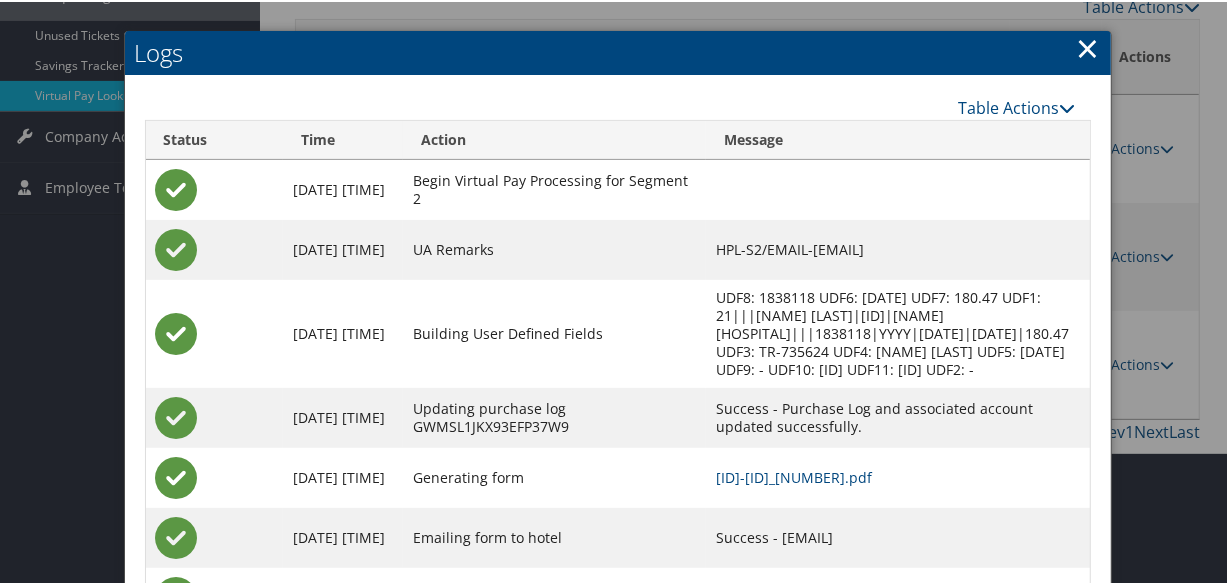 scroll, scrollTop: 454, scrollLeft: 0, axis: vertical 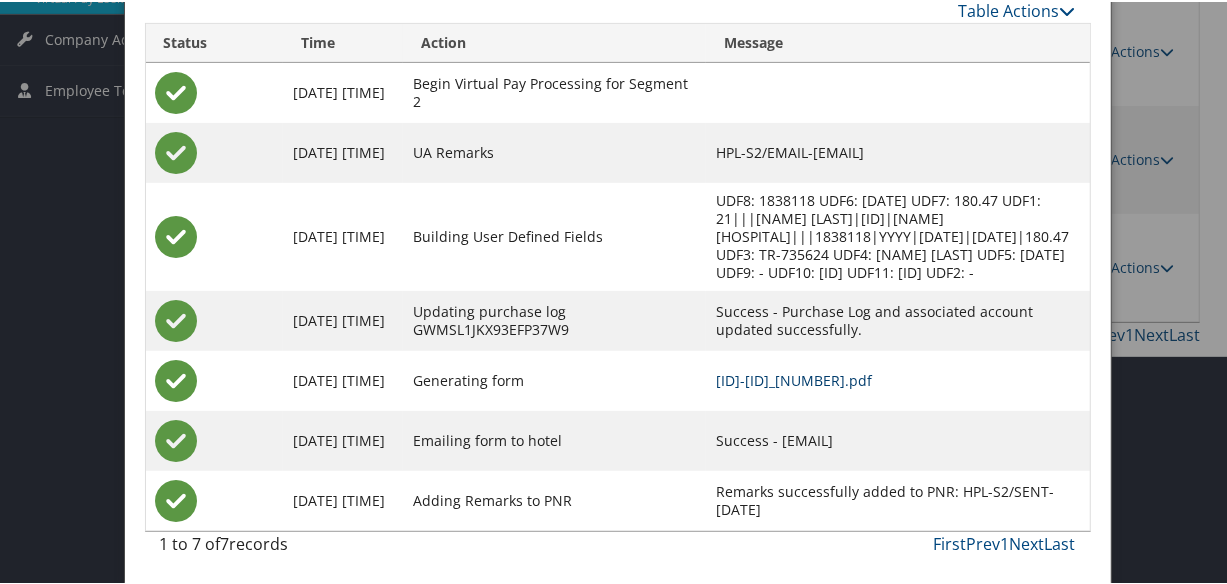 click on "QTEUYJ-S2_1752869349382.pdf" at bounding box center (794, 378) 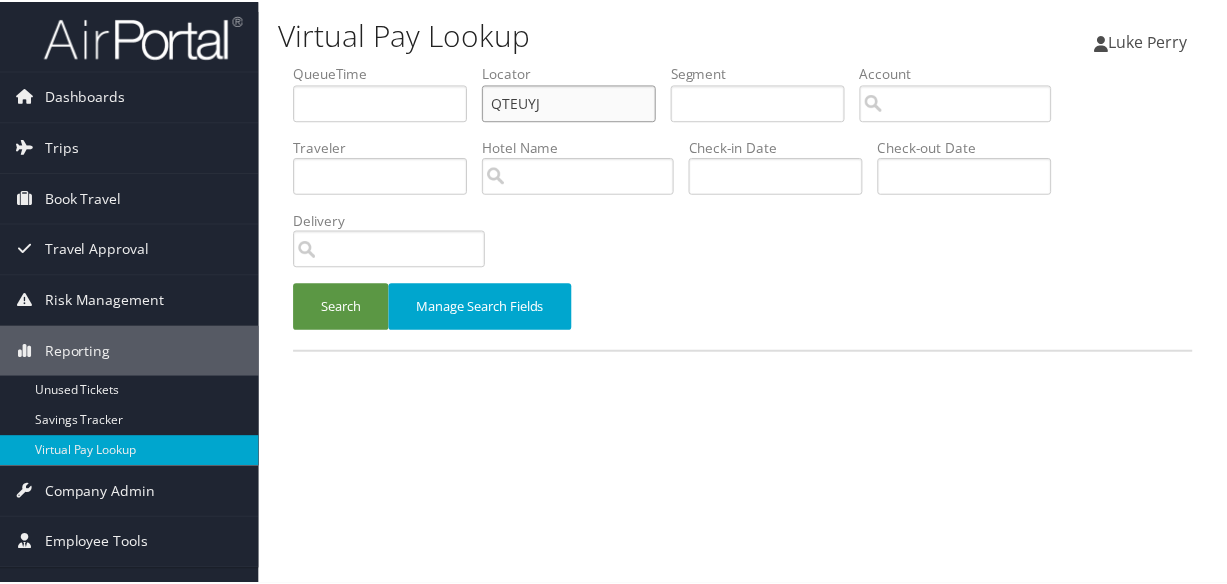 scroll, scrollTop: 0, scrollLeft: 0, axis: both 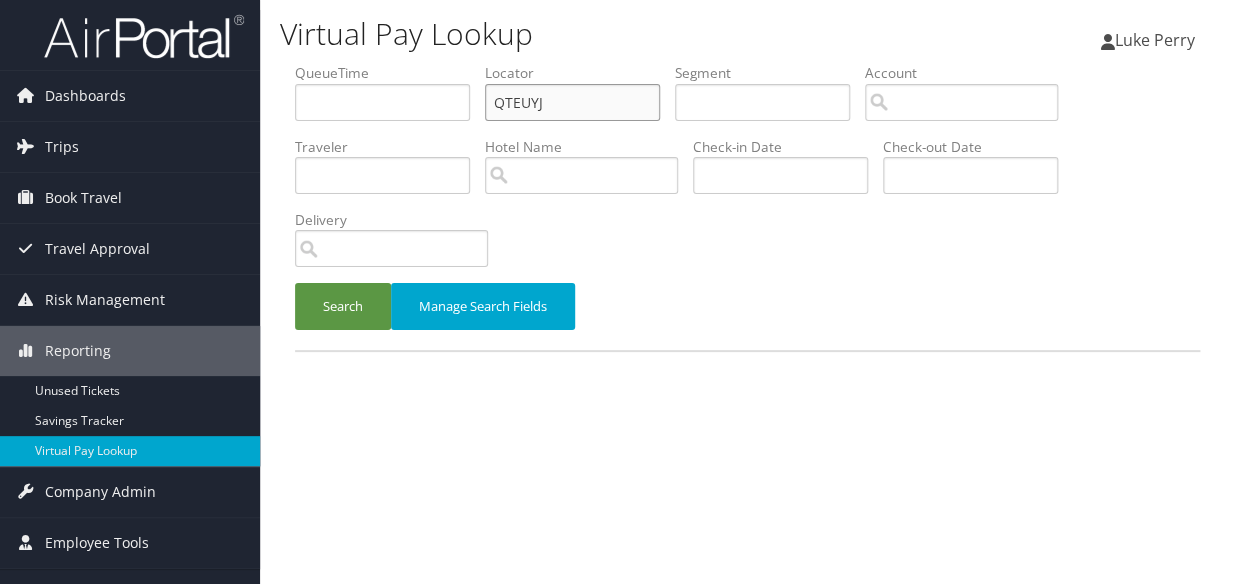 paste on "UEUXDB" 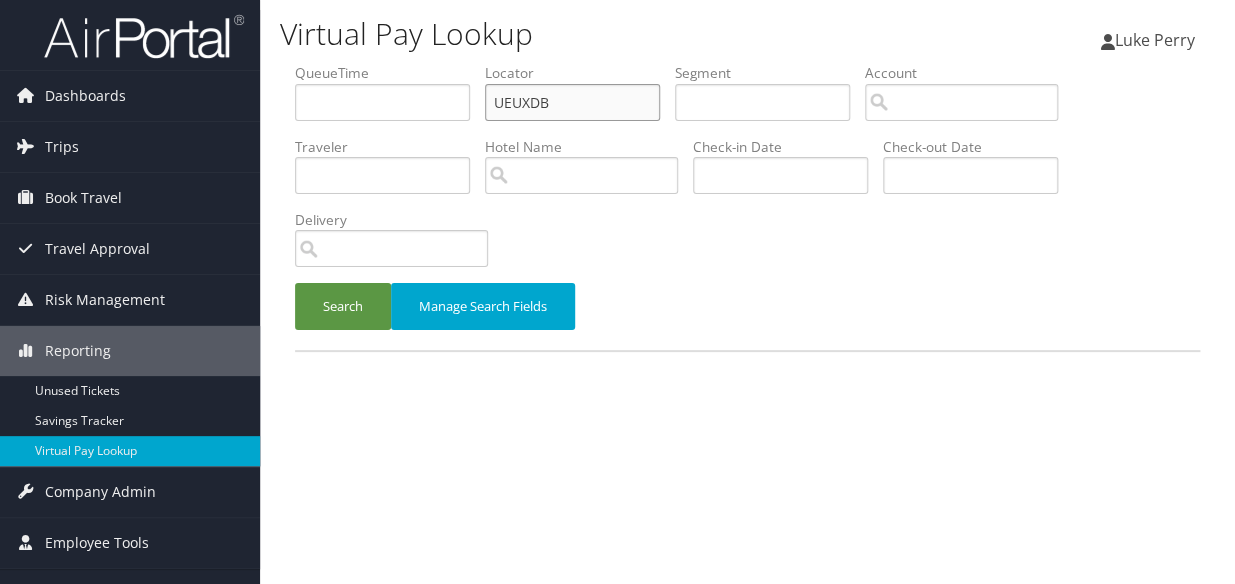 drag, startPoint x: 0, startPoint y: 0, endPoint x: 422, endPoint y: 142, distance: 445.2505 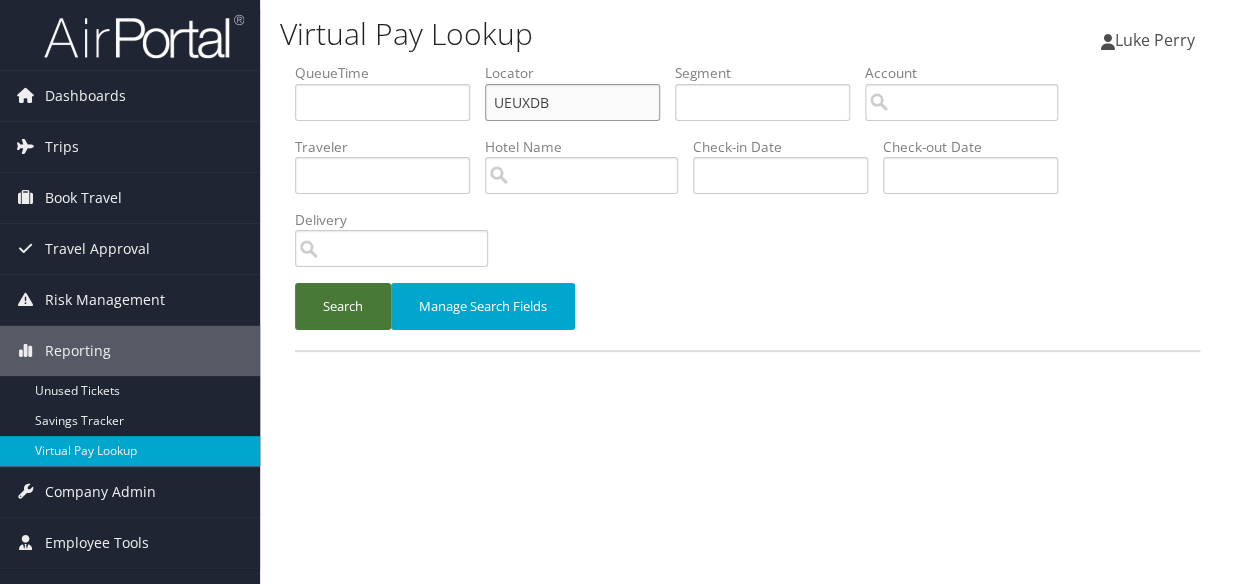 type on "UEUXDB" 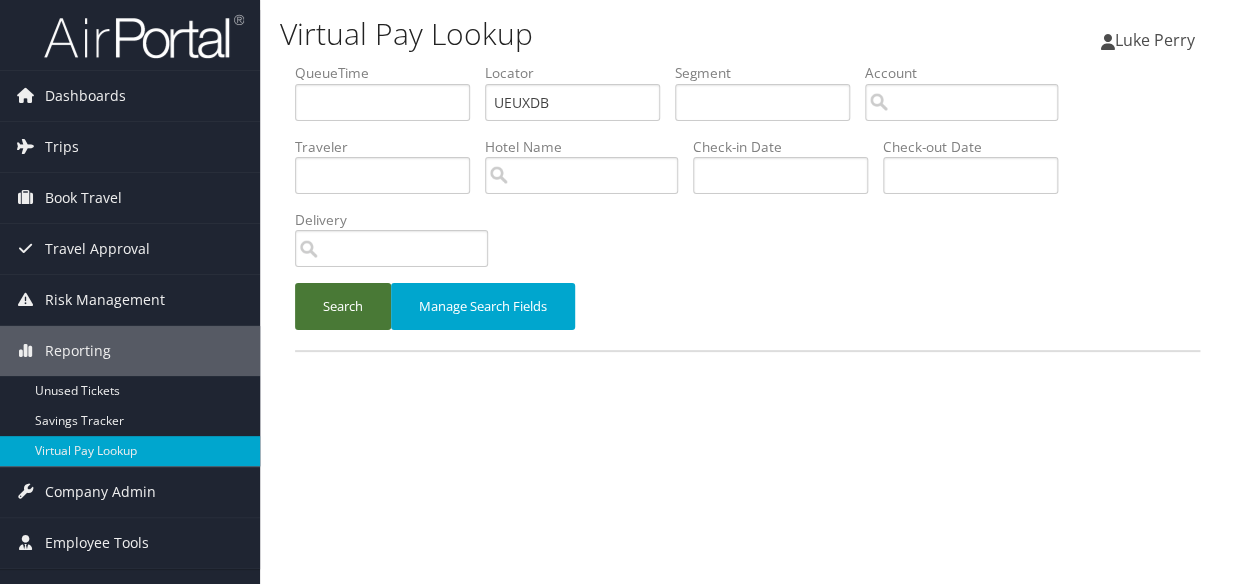 click on "Search" at bounding box center [343, 306] 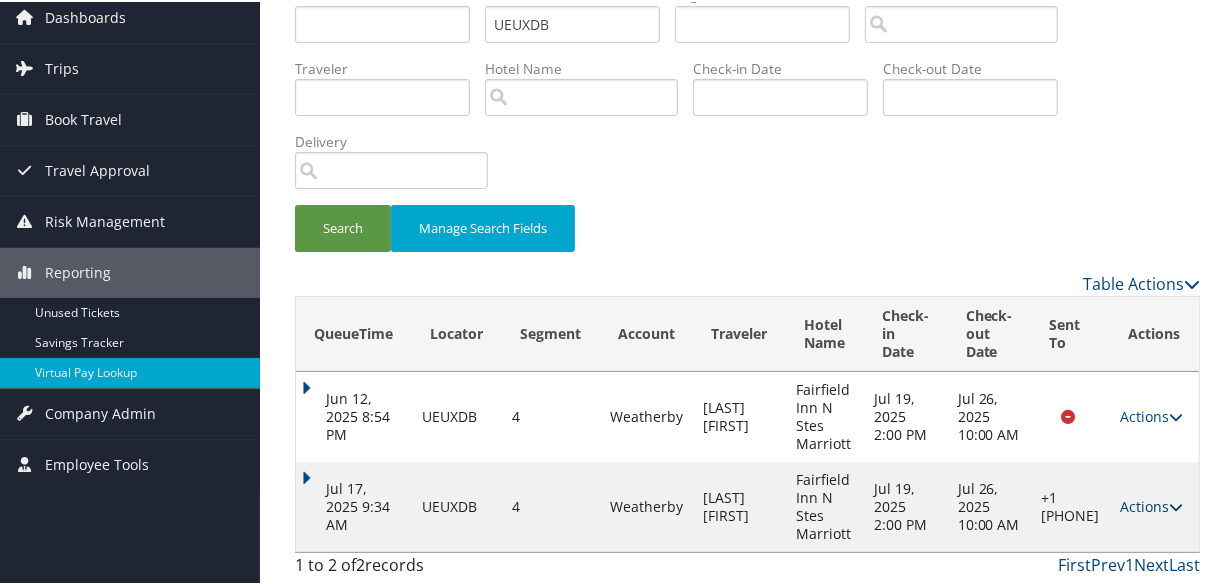click on "Actions" at bounding box center [1151, 504] 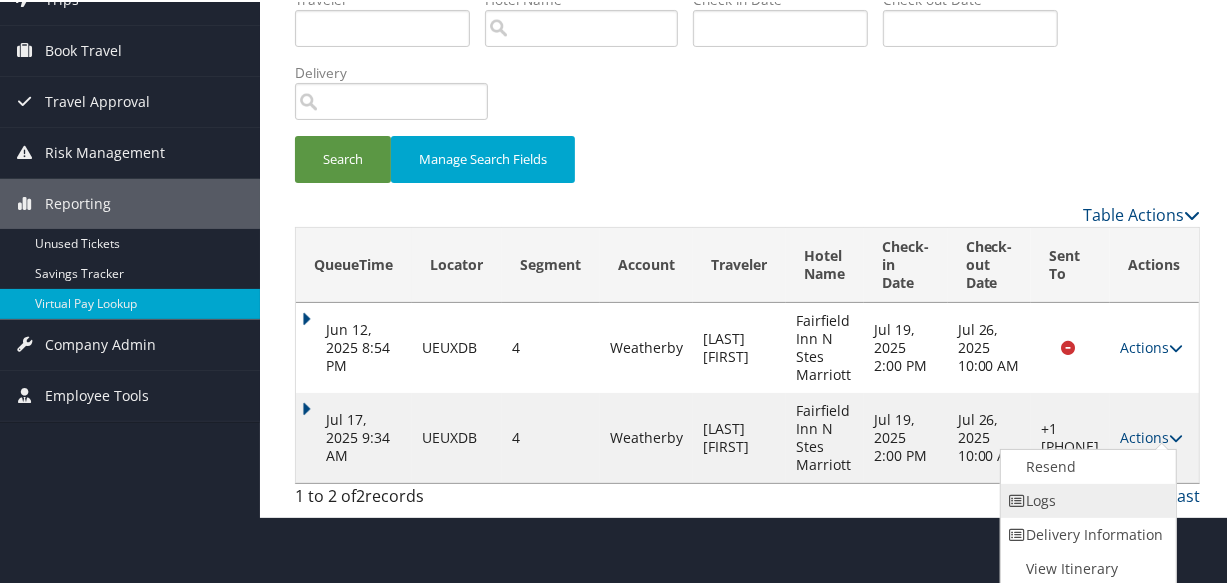 click on "Logs" at bounding box center [1086, 499] 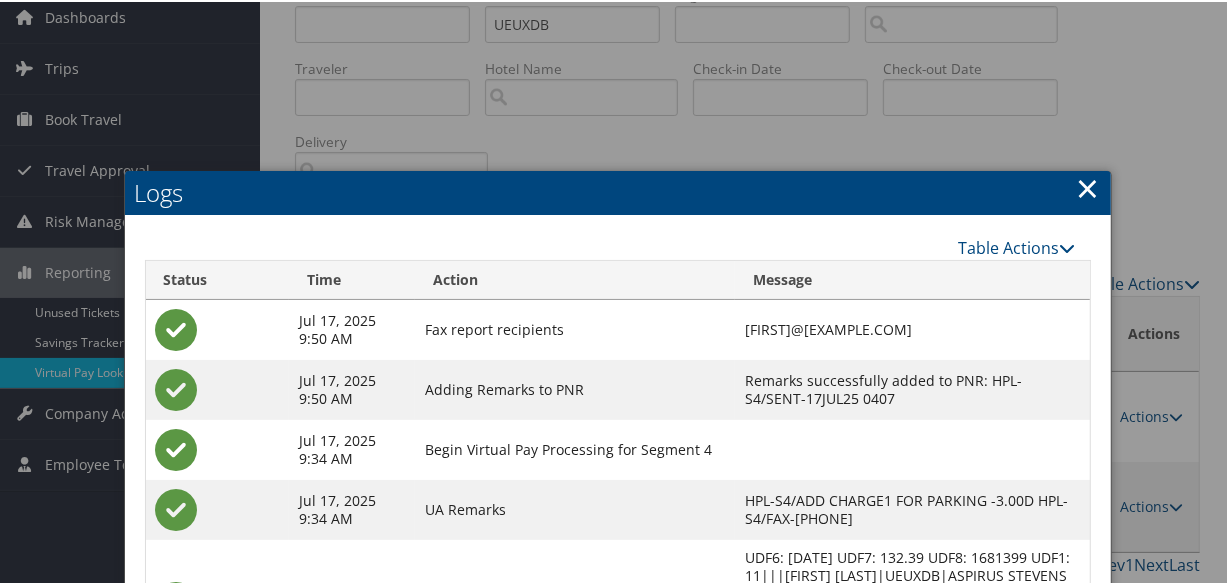 scroll, scrollTop: 395, scrollLeft: 0, axis: vertical 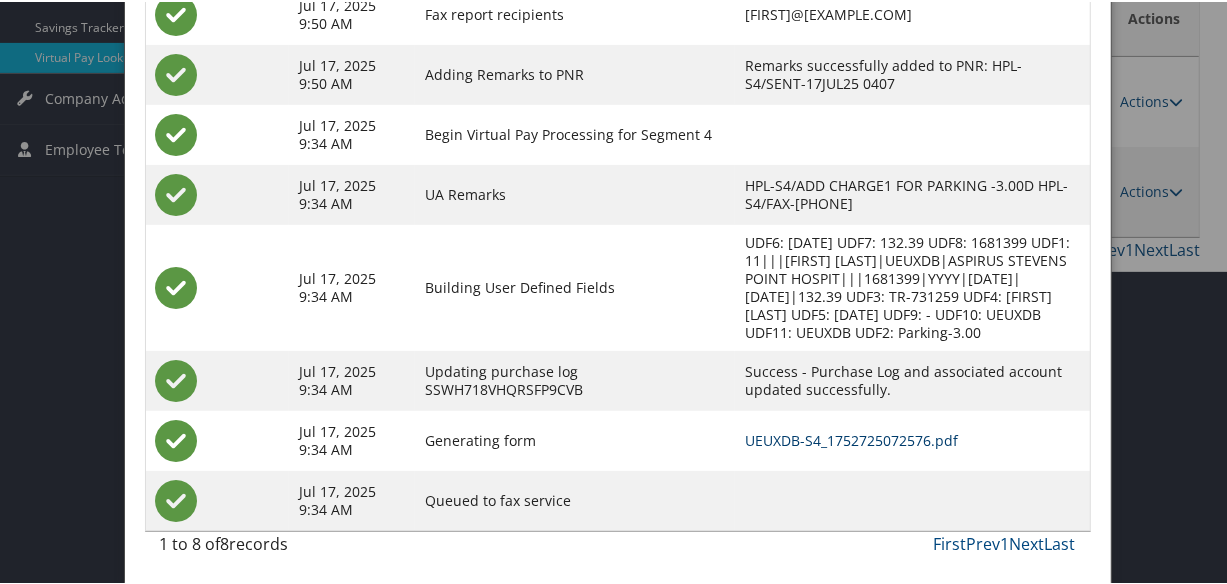 click on "UEUXDB-S4_1752725072576.pdf" at bounding box center [851, 438] 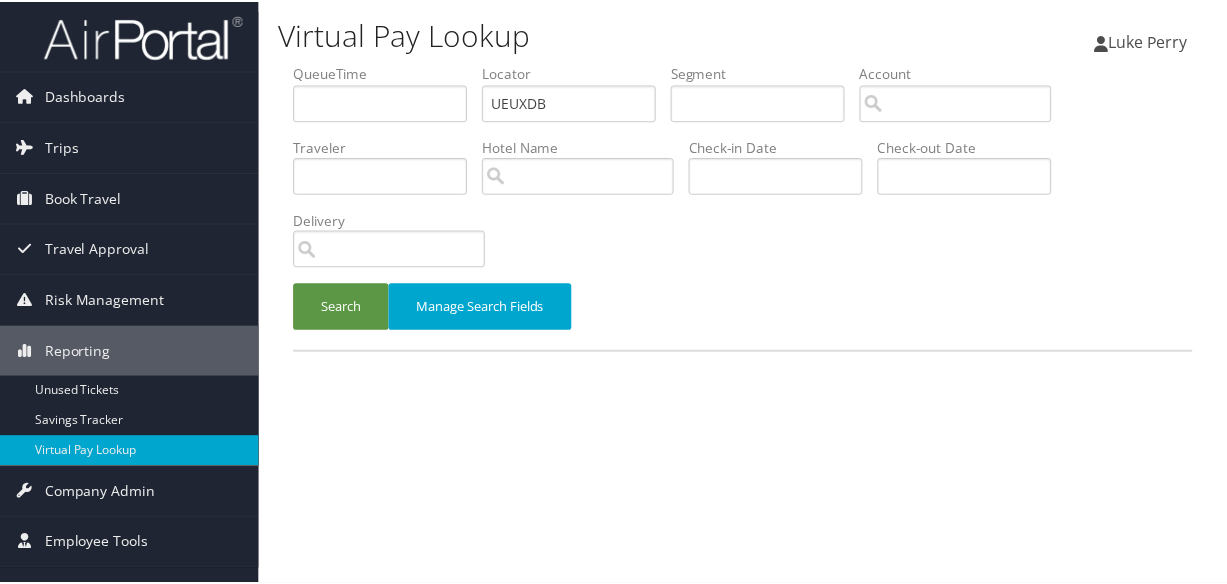 scroll, scrollTop: 0, scrollLeft: 0, axis: both 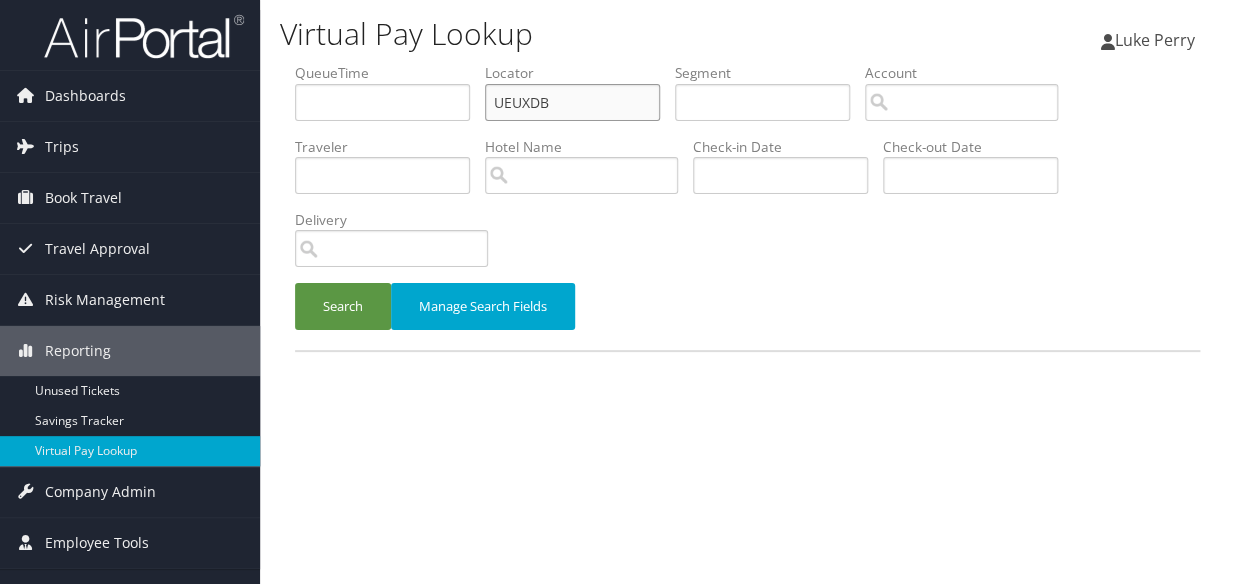 drag, startPoint x: 479, startPoint y: 99, endPoint x: 390, endPoint y: 101, distance: 89.02247 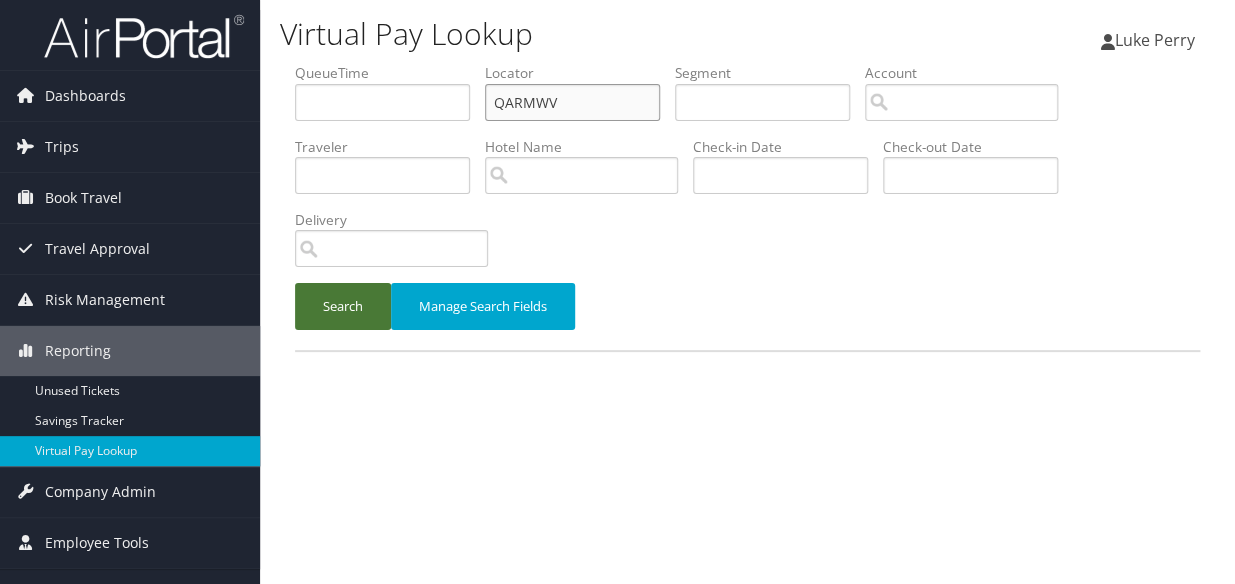 type on "QARMWV" 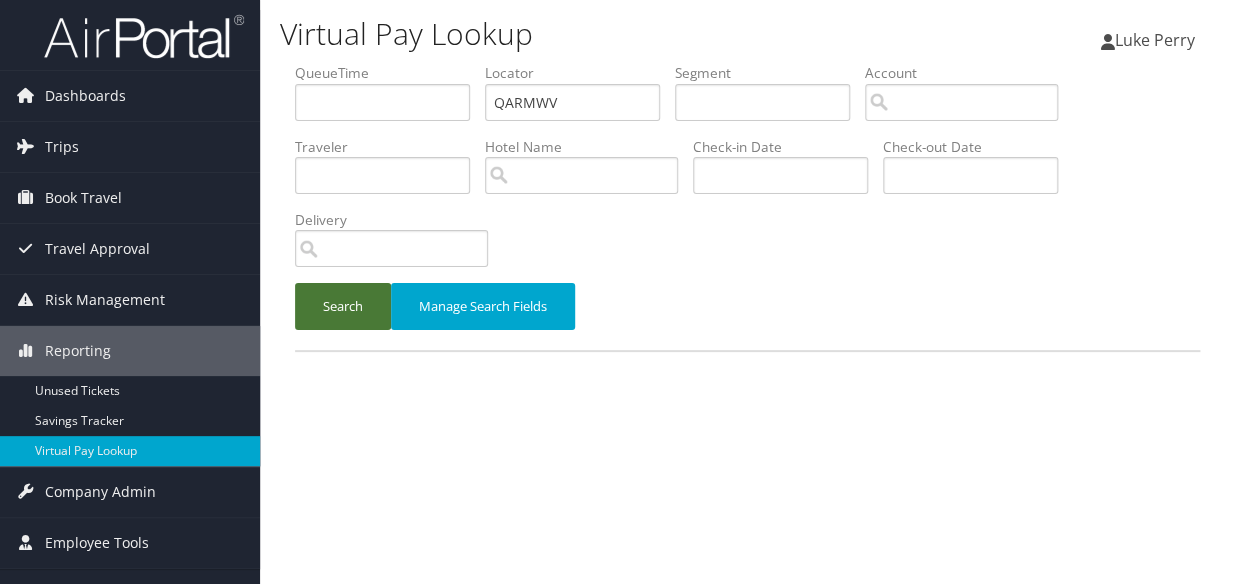 click on "Search" at bounding box center [343, 306] 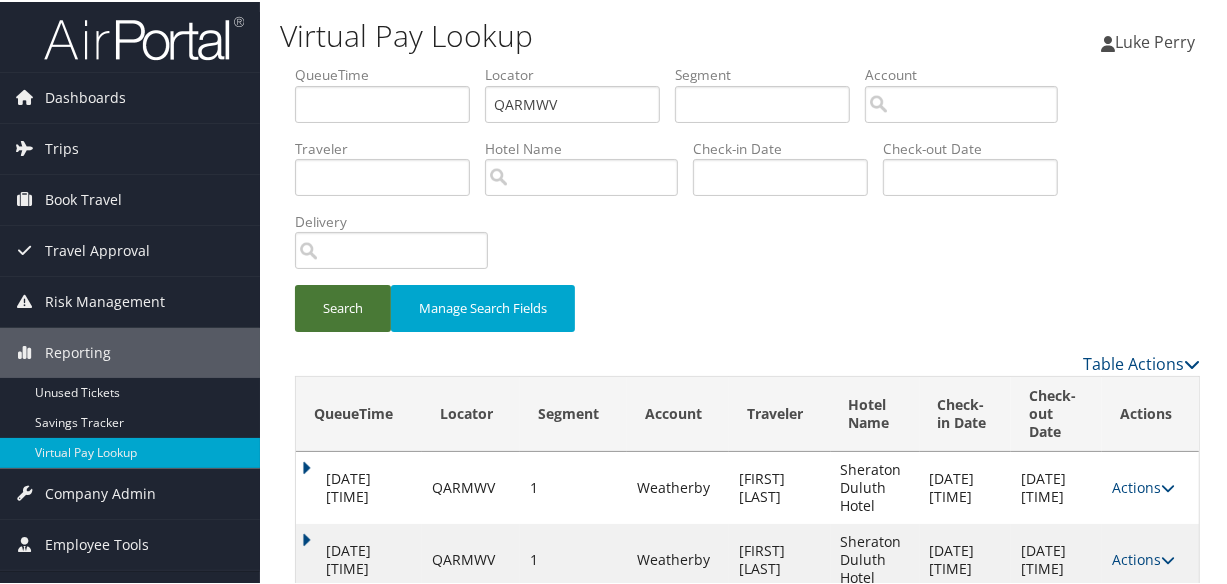 scroll, scrollTop: 0, scrollLeft: 0, axis: both 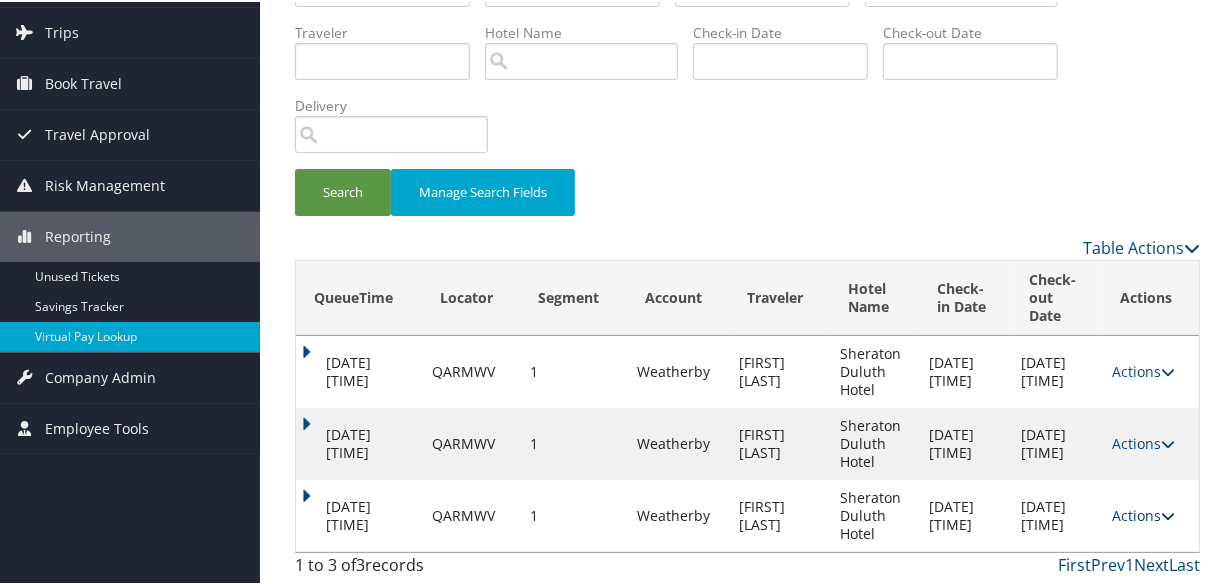 click on "Actions" at bounding box center (1143, 513) 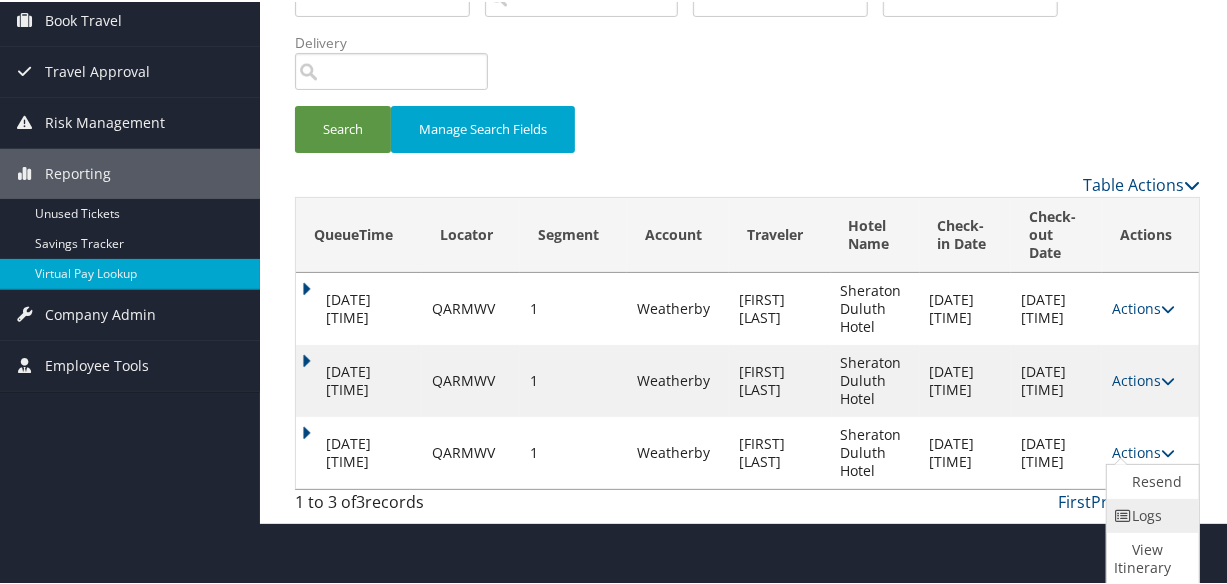 click at bounding box center [1124, 514] 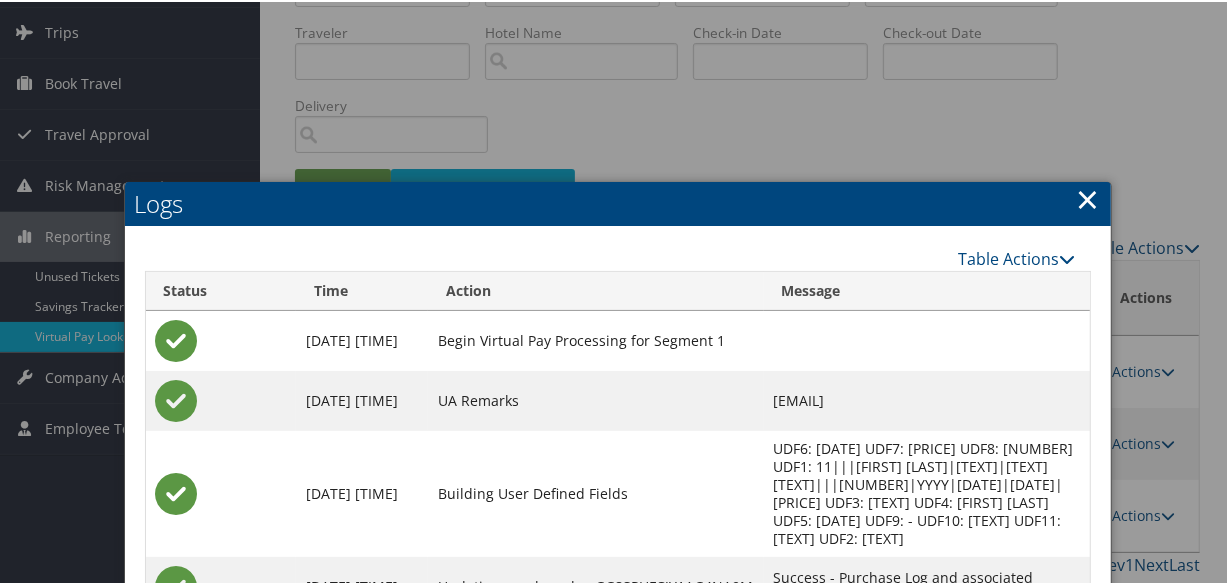 scroll, scrollTop: 364, scrollLeft: 0, axis: vertical 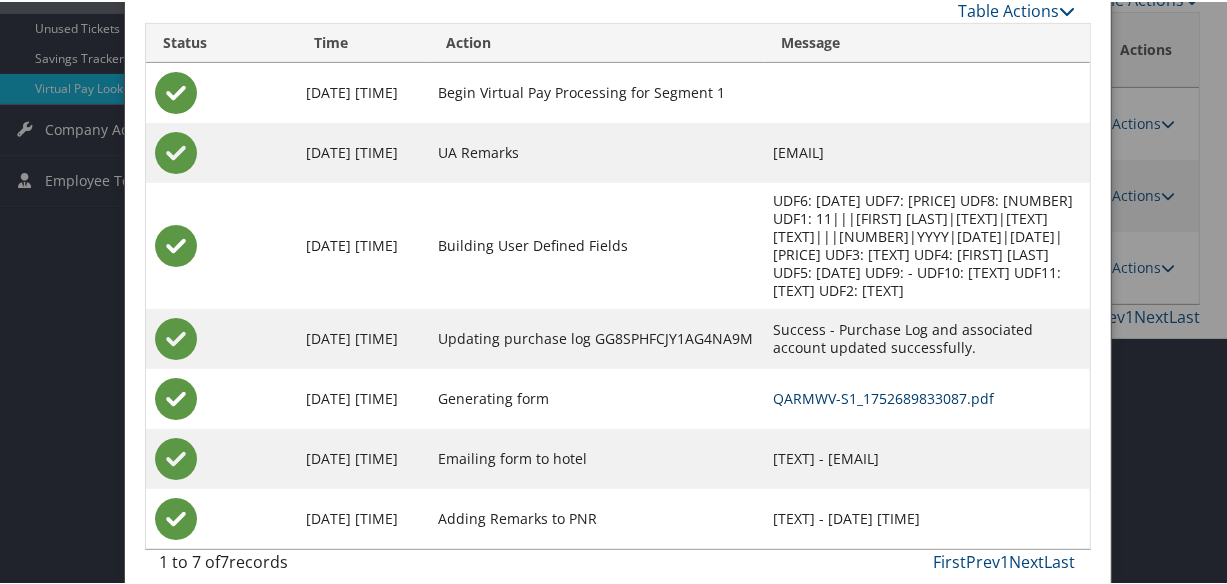 click on "QARMWV-S1_1752689833087.pdf" at bounding box center [884, 396] 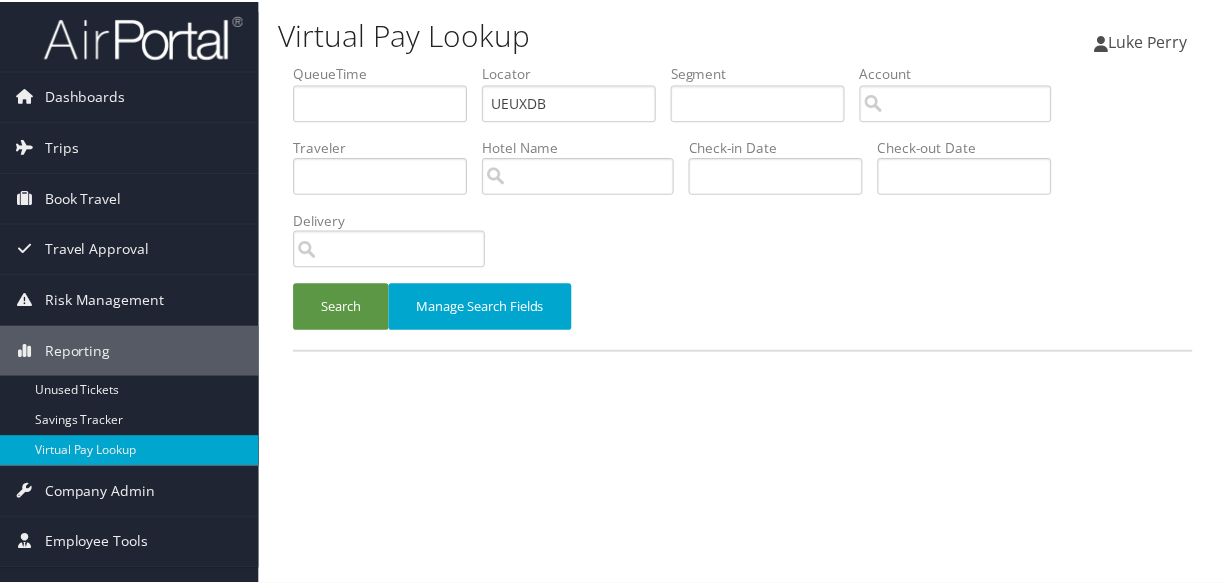 scroll, scrollTop: 0, scrollLeft: 0, axis: both 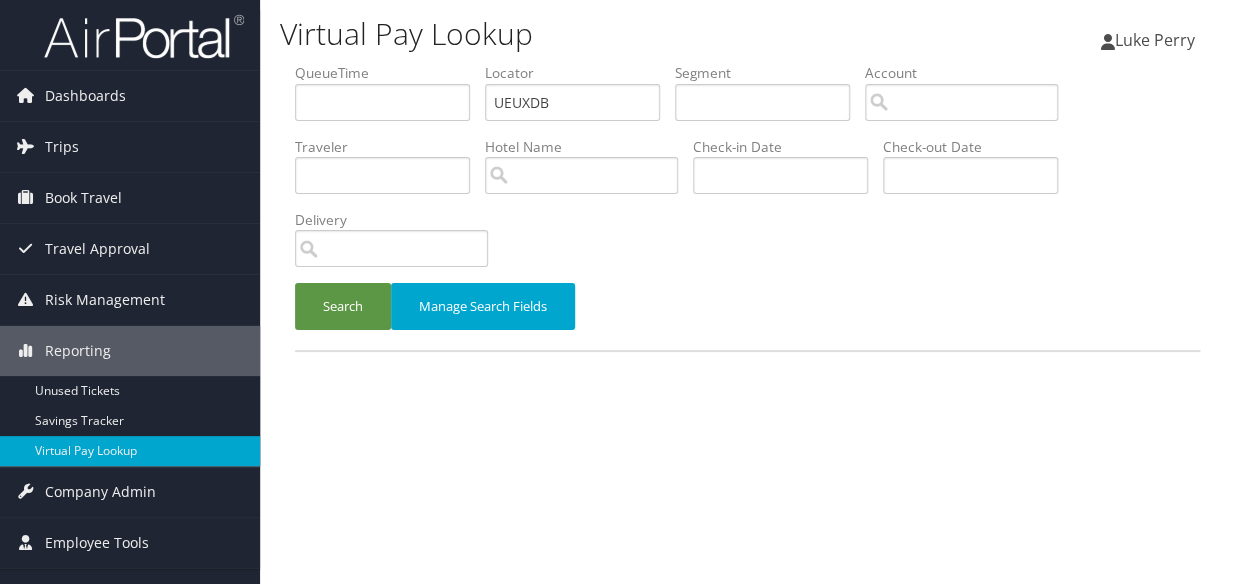 click on "QueueTime Locator UEUXDB Segment Account Traveler Hotel Name Check-in Date Check-out Date Delivery" at bounding box center [747, 63] 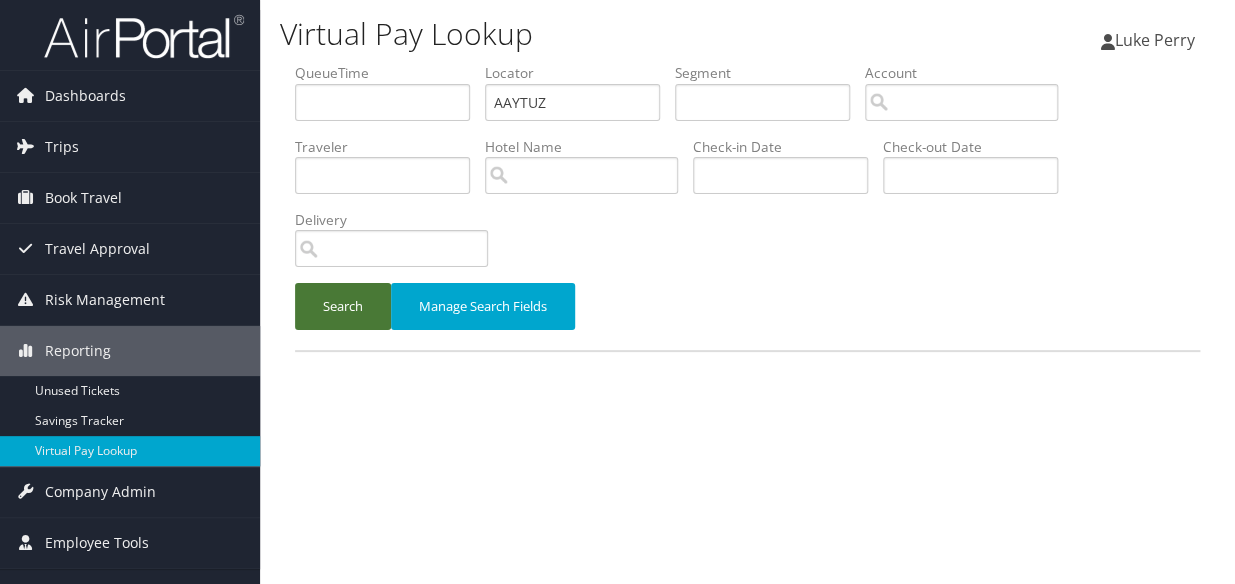 type on "AAYTUZ" 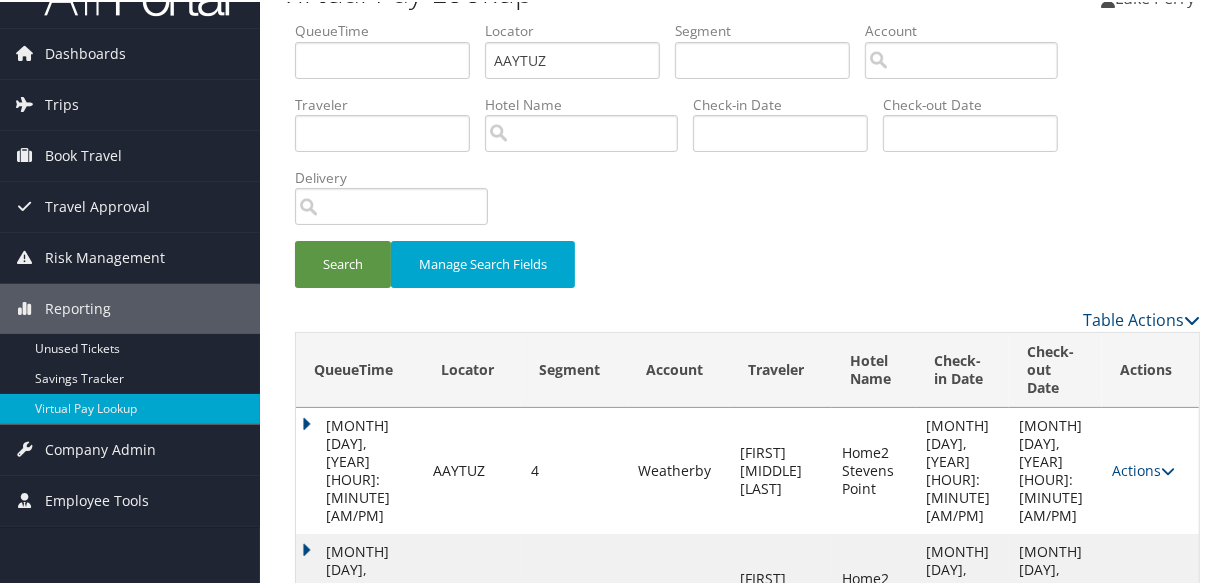 click on "Actions" at bounding box center (1143, 594) 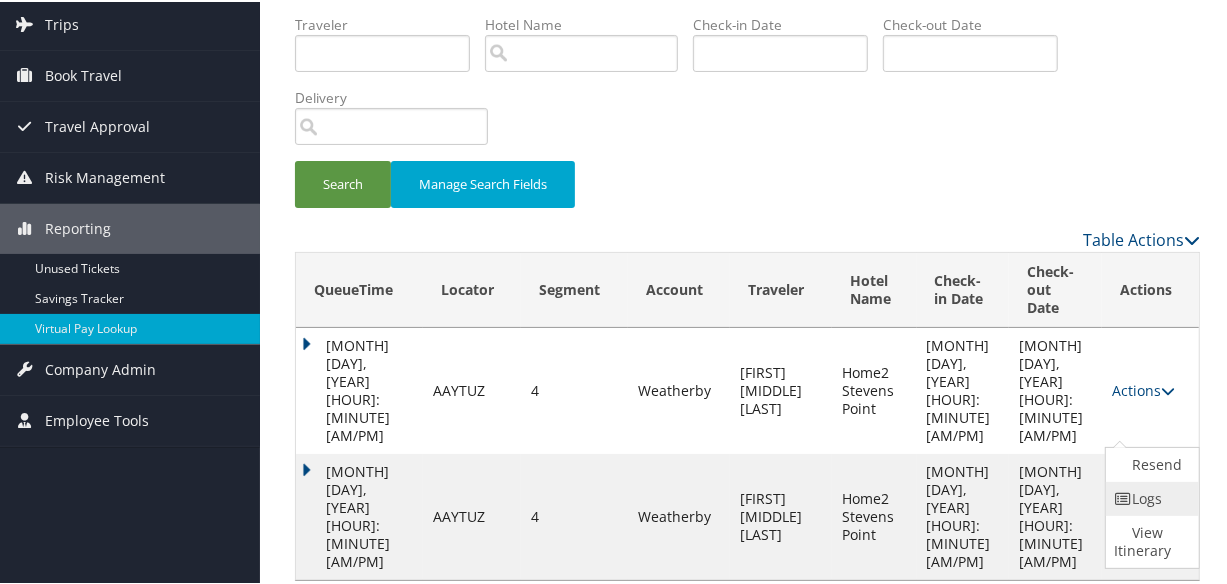 click at bounding box center (1123, 497) 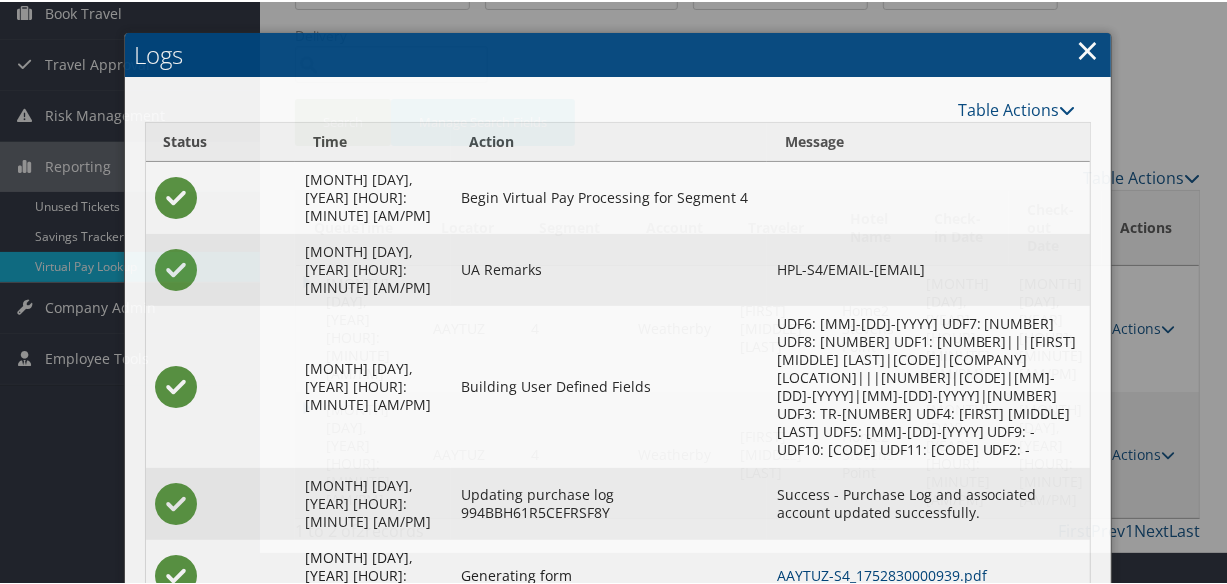 scroll, scrollTop: 310, scrollLeft: 0, axis: vertical 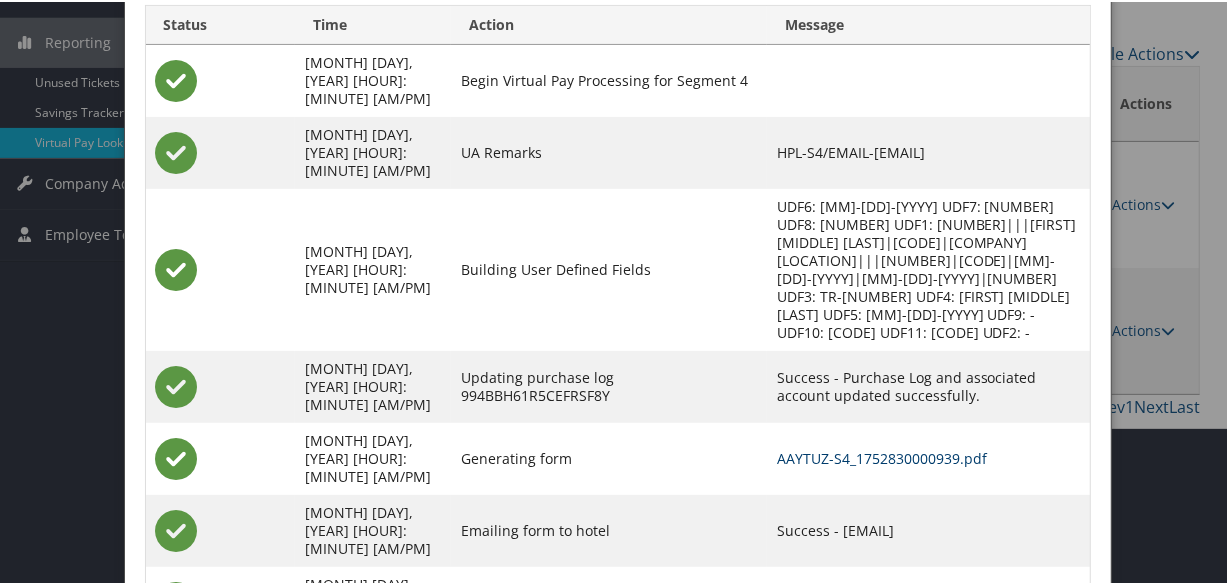 click on "AAYTUZ-S4_1752830000939.pdf" at bounding box center [882, 456] 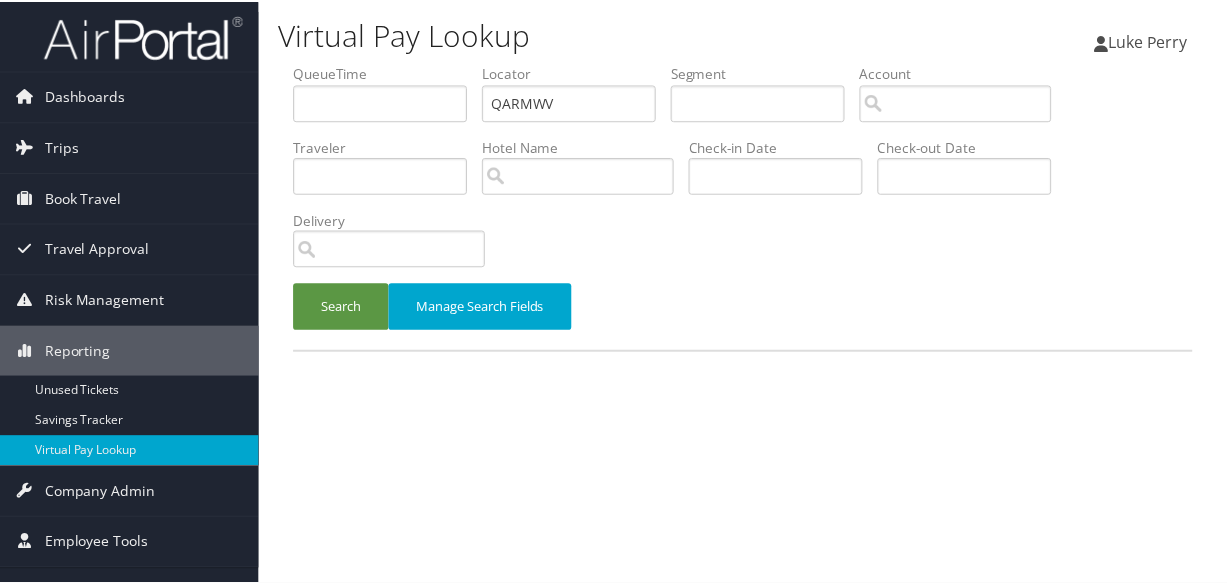 scroll, scrollTop: 0, scrollLeft: 0, axis: both 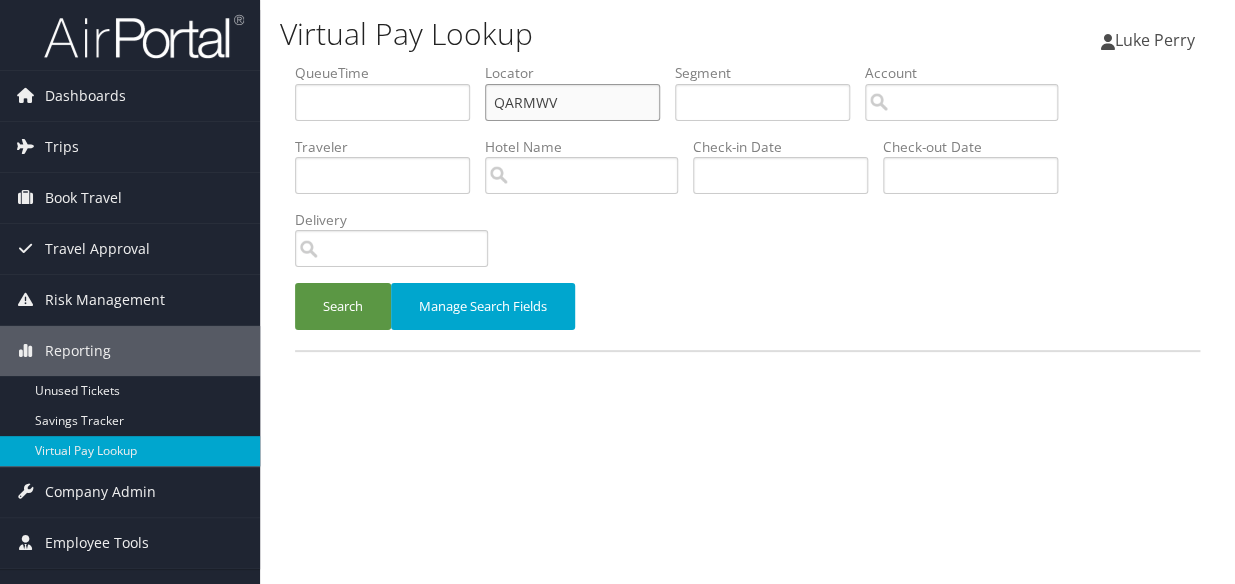 click on "QueueTime Locator QARMWV Segment Account Traveler Hotel Name Check-in Date Check-out Date Delivery" at bounding box center (747, 63) 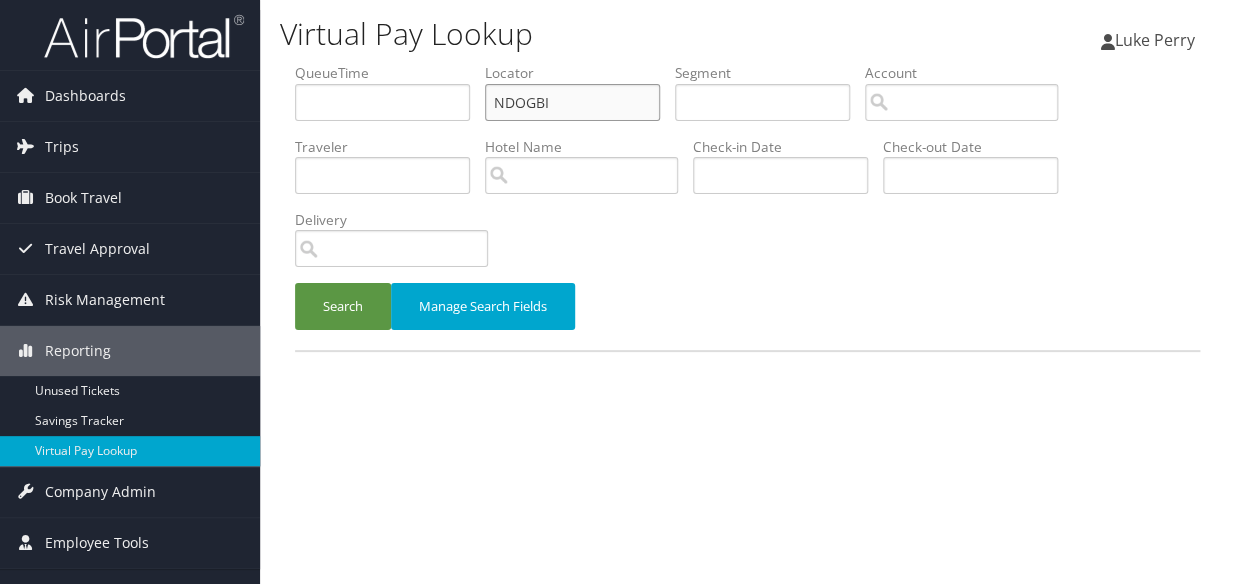 type on "NDOGBI" 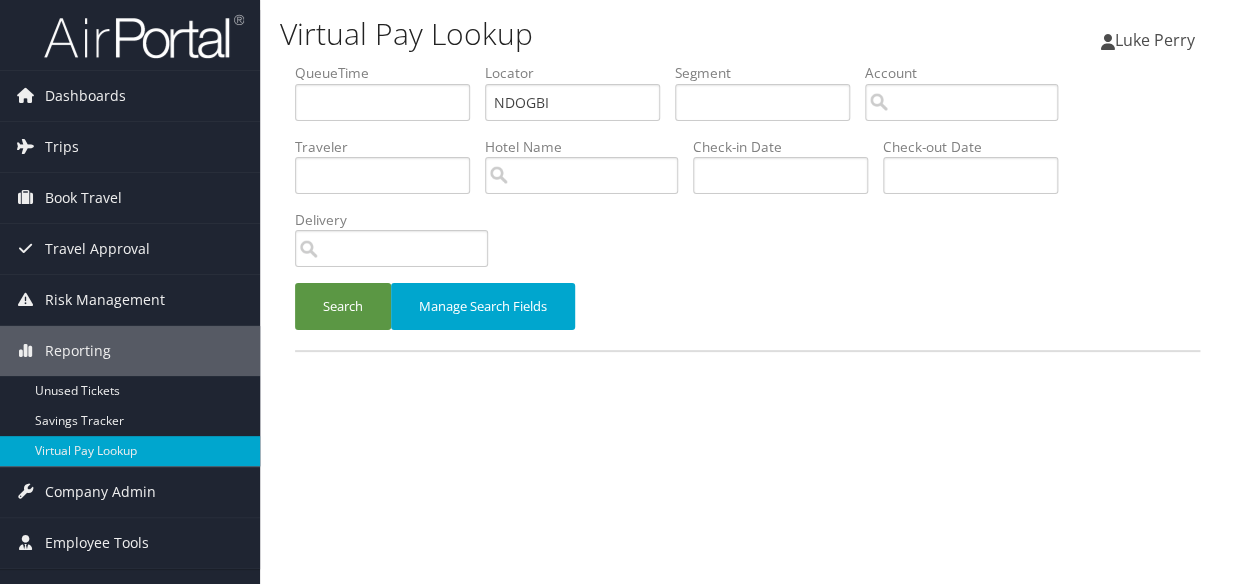 click on "Search Manage Search Fields" at bounding box center [747, 316] 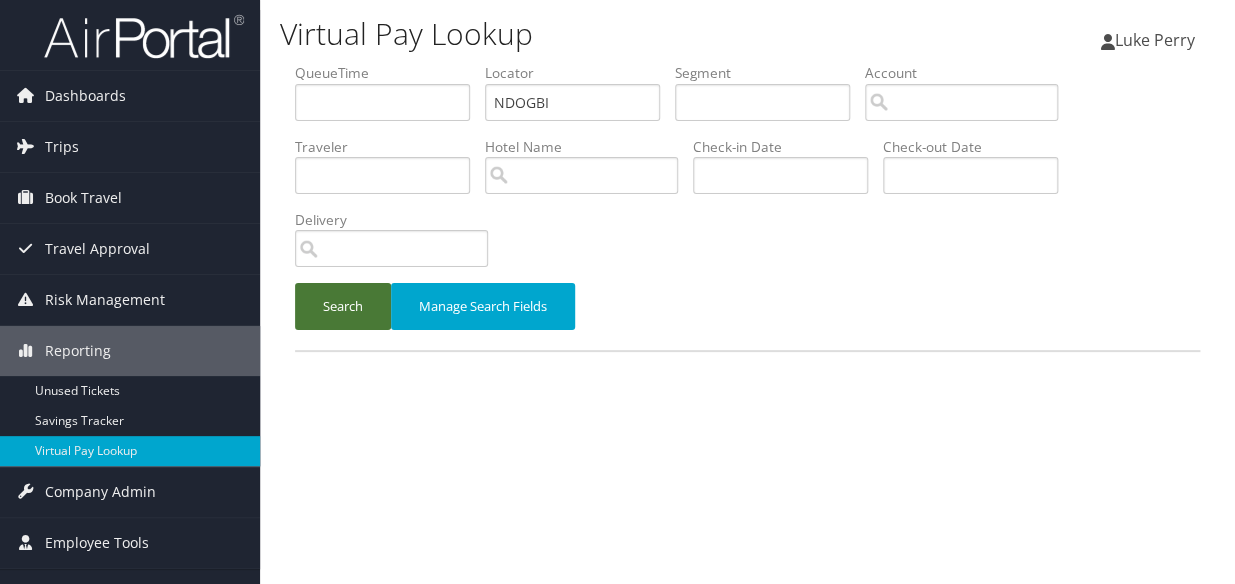 click on "Search" at bounding box center (343, 306) 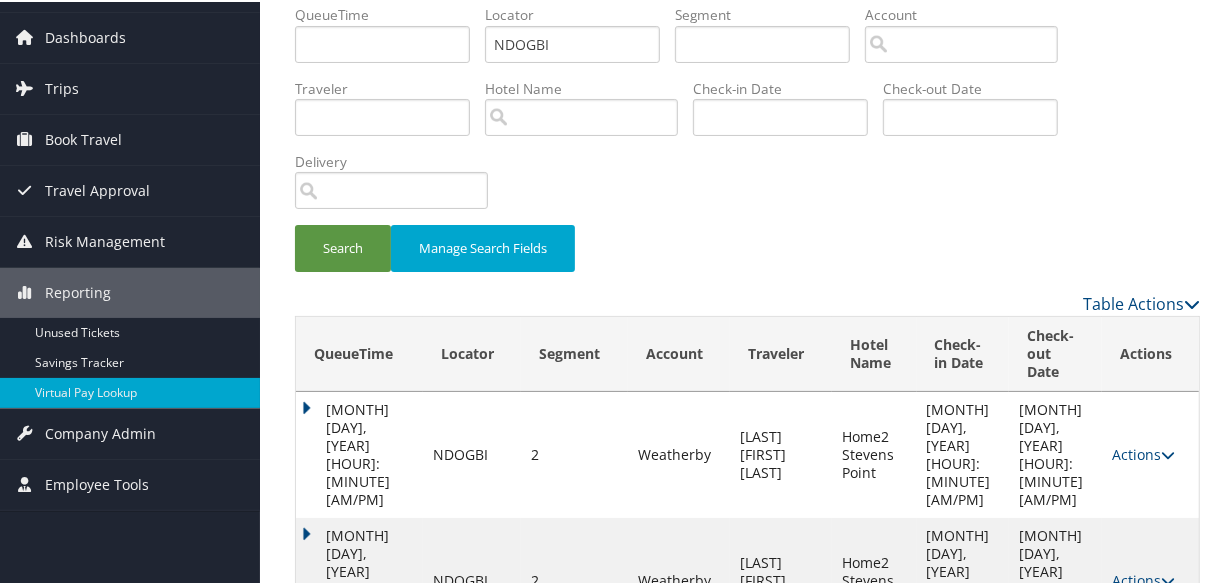 scroll, scrollTop: 116, scrollLeft: 0, axis: vertical 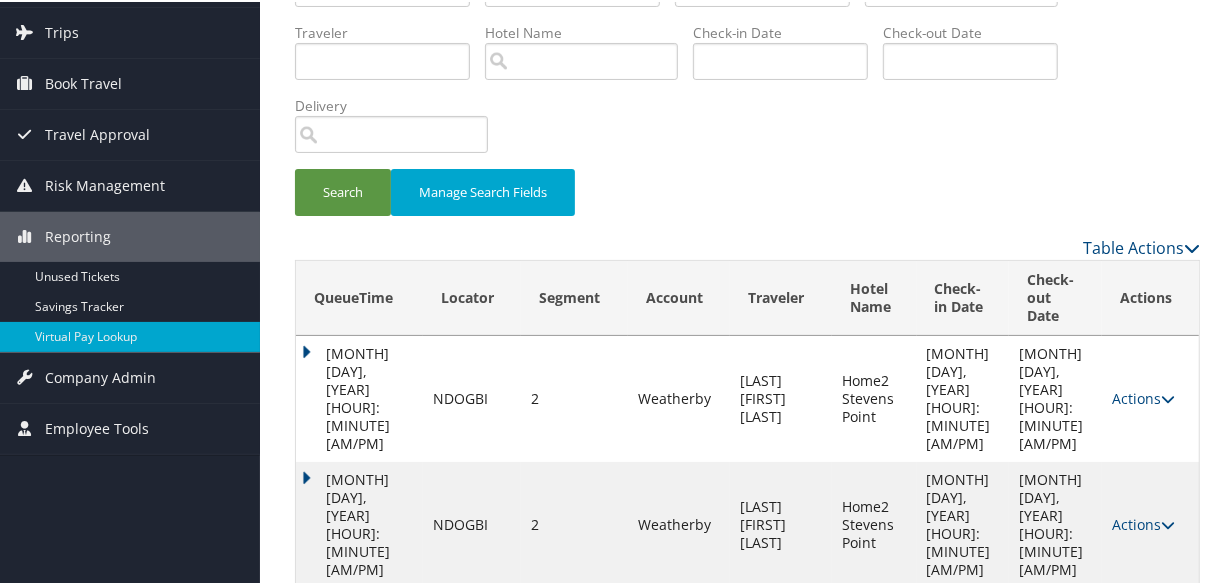 click on "Actions   Resend  Logs  View Itinerary" at bounding box center [1150, 649] 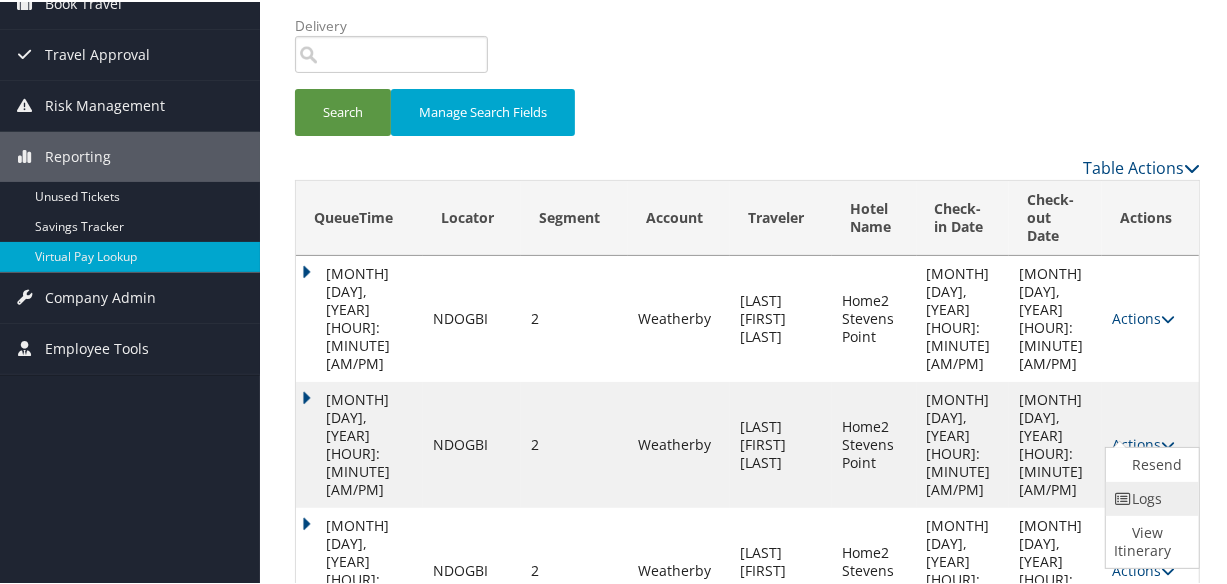 click on "Logs" at bounding box center (1150, 497) 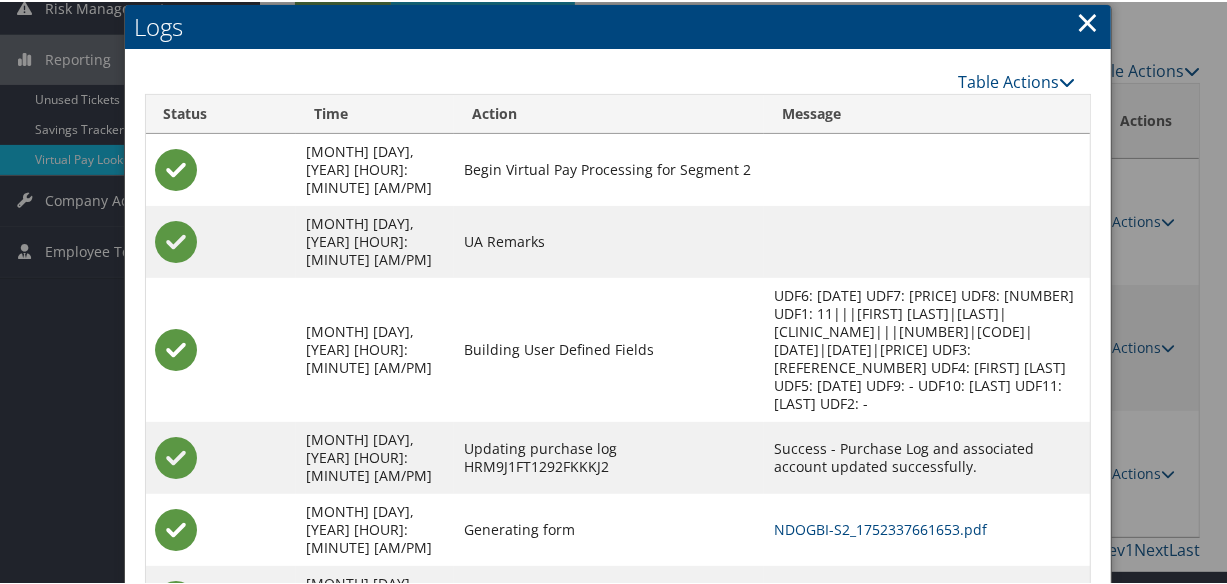 scroll, scrollTop: 382, scrollLeft: 0, axis: vertical 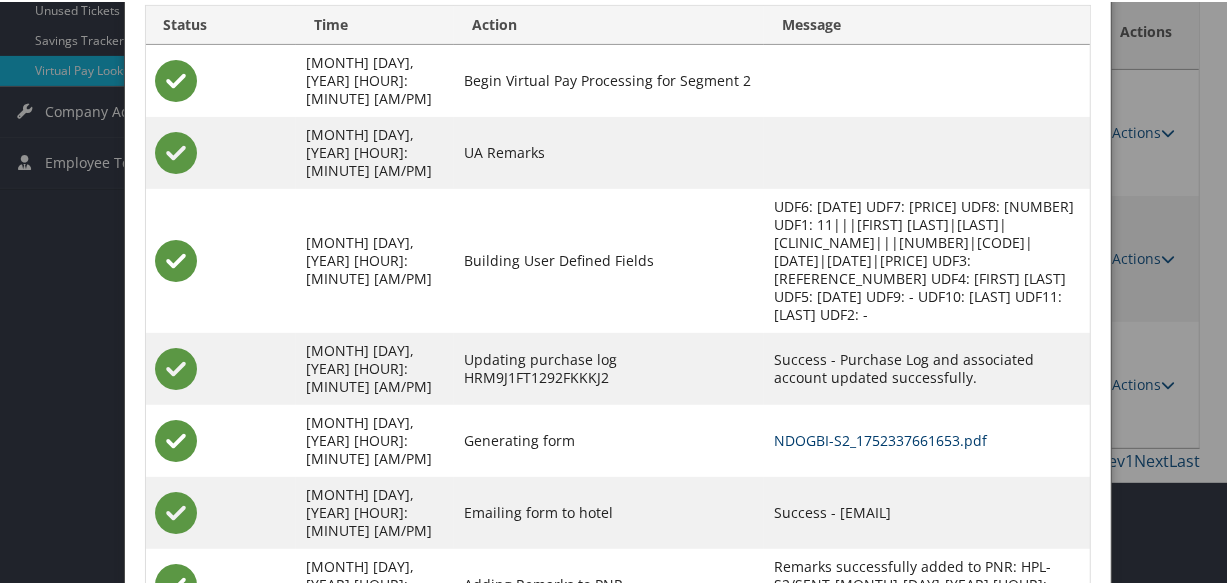 click on "NDOGBI-S2_1752337661653.pdf" at bounding box center (880, 438) 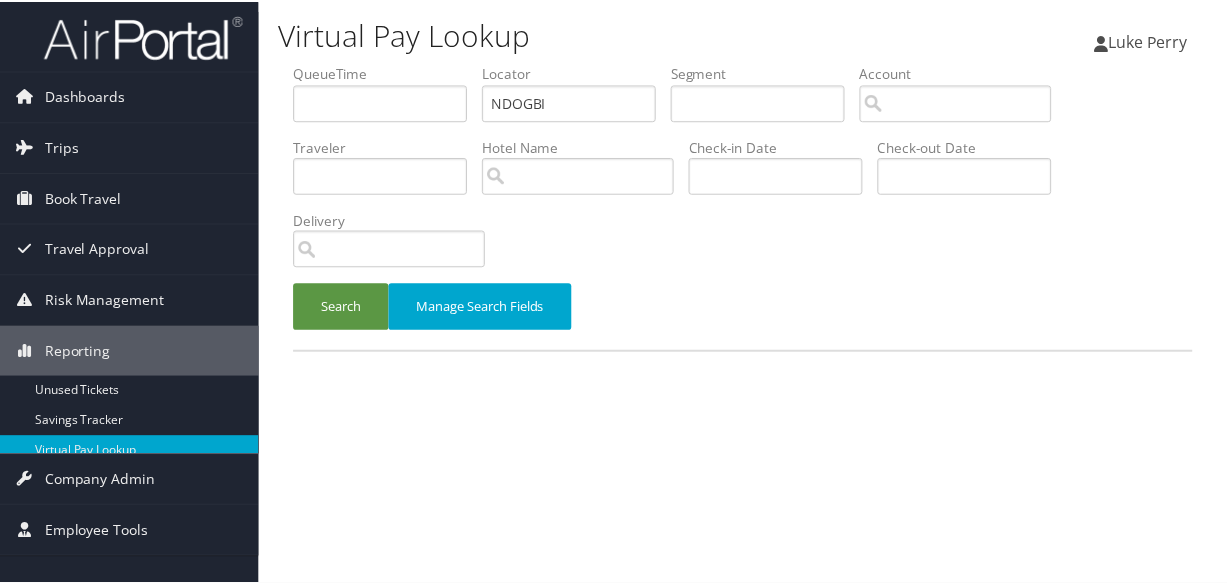 scroll, scrollTop: 0, scrollLeft: 0, axis: both 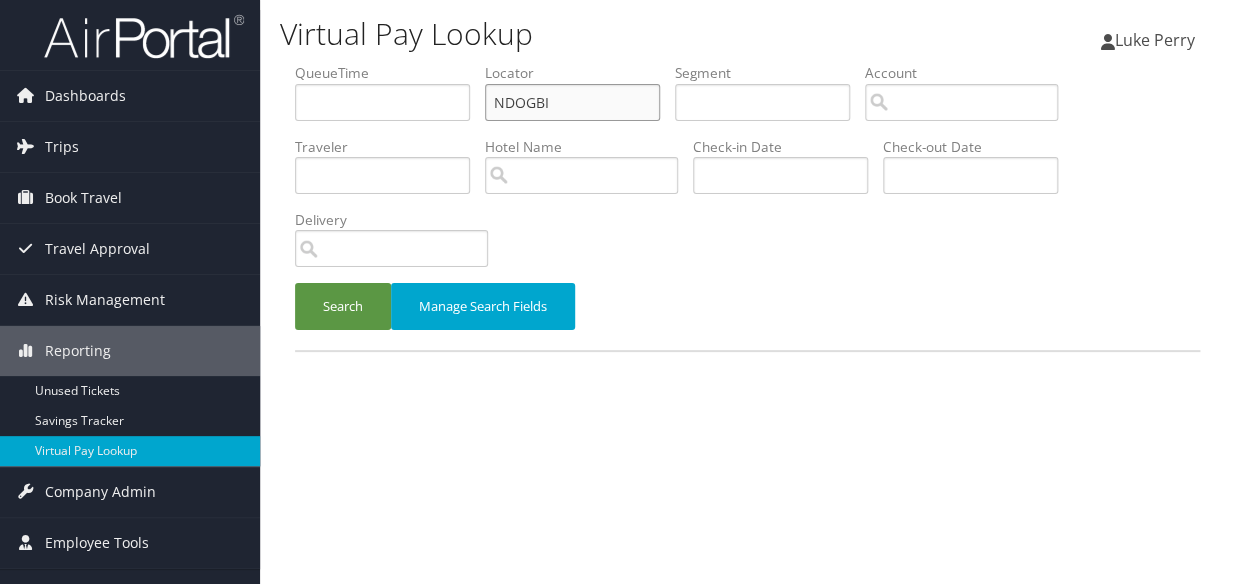 drag, startPoint x: 561, startPoint y: 100, endPoint x: 449, endPoint y: 109, distance: 112.36102 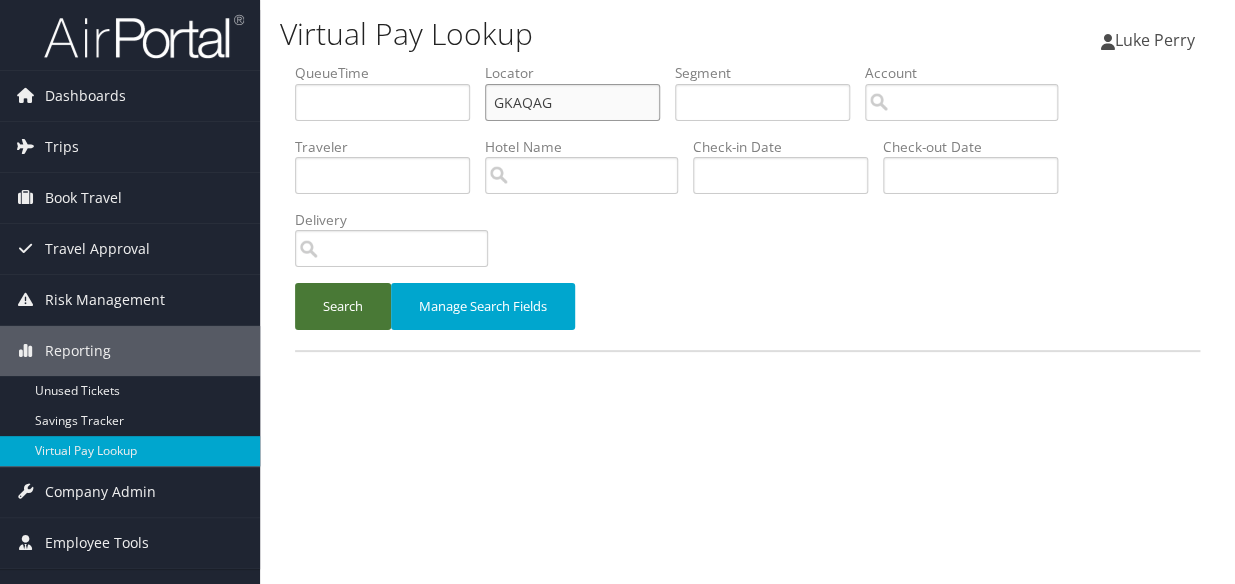 type on "GKAQAG" 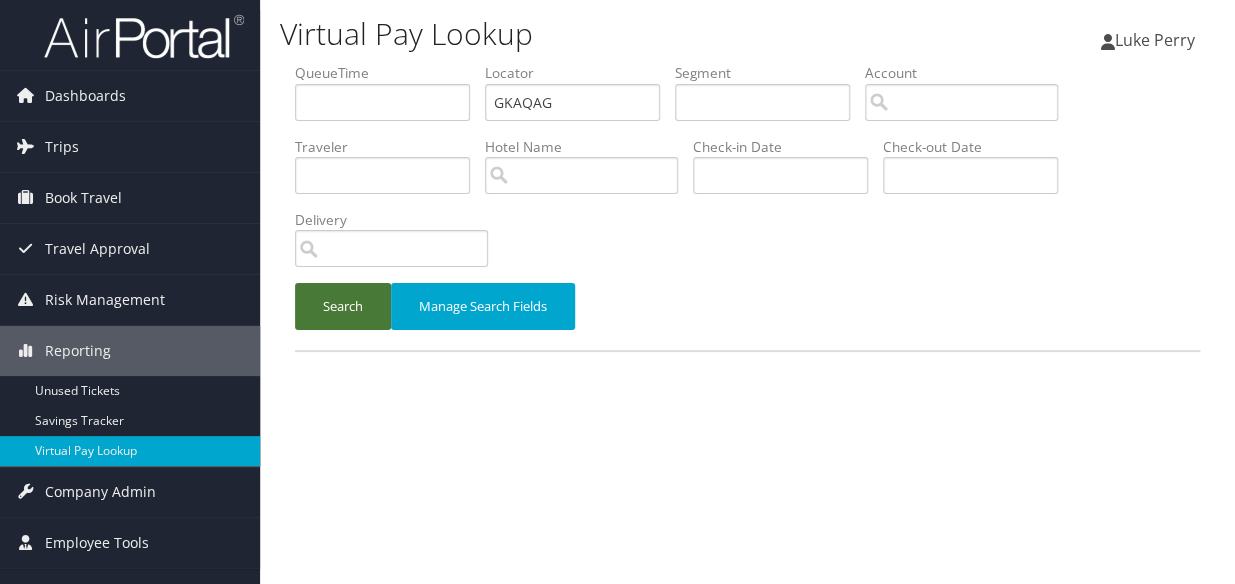 click on "Search" at bounding box center [343, 306] 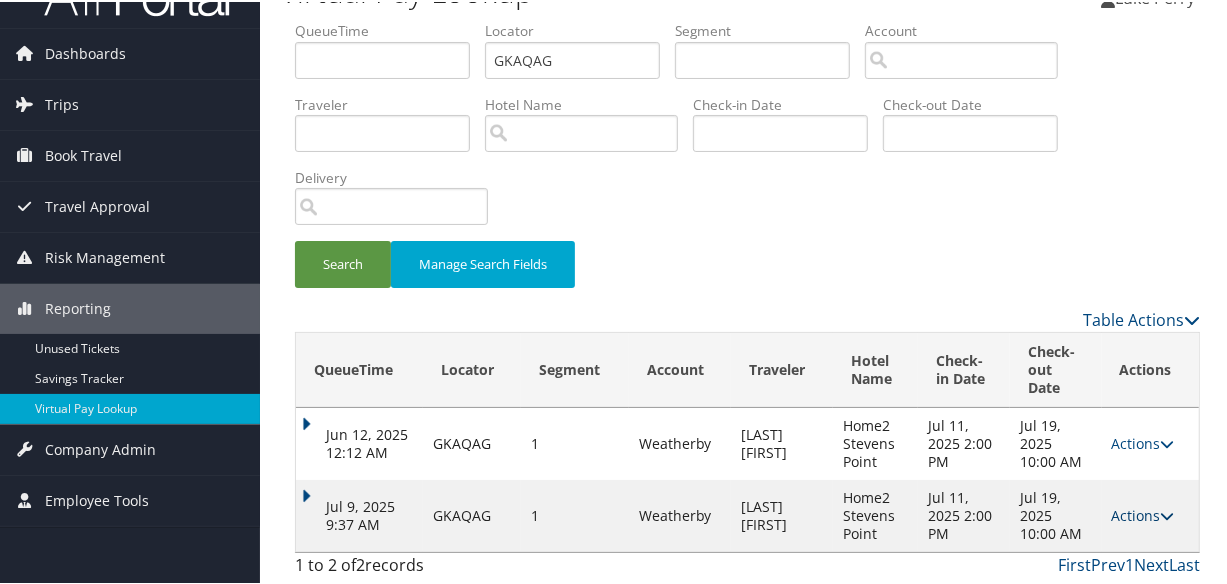 click on "Actions" at bounding box center (1143, 513) 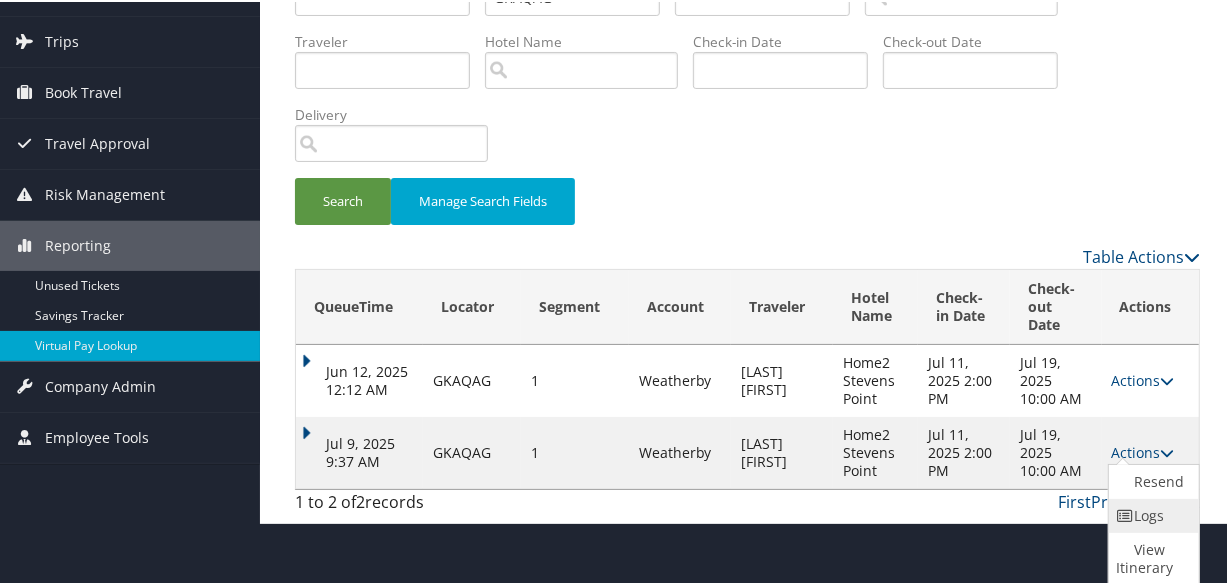 click at bounding box center (1126, 514) 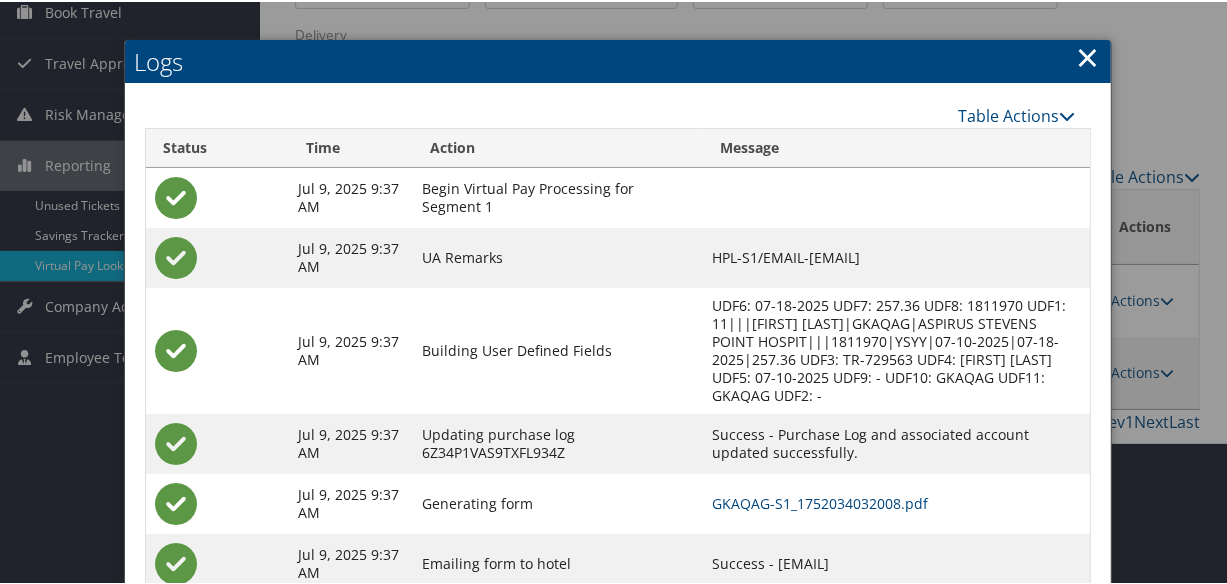 scroll, scrollTop: 310, scrollLeft: 0, axis: vertical 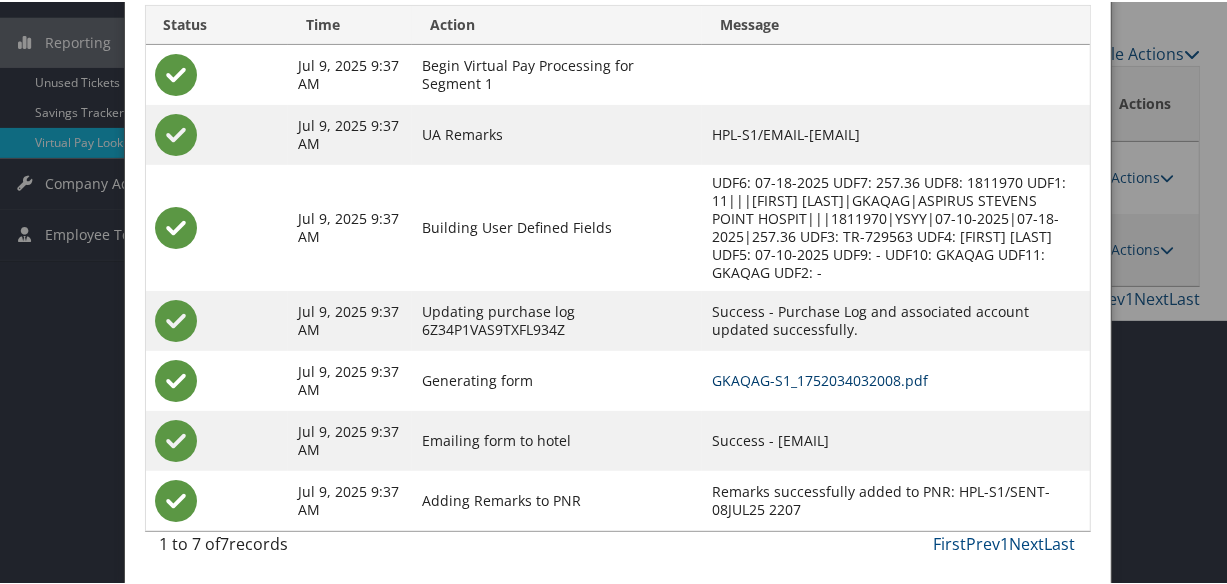 drag, startPoint x: 783, startPoint y: 375, endPoint x: 541, endPoint y: 104, distance: 363.32492 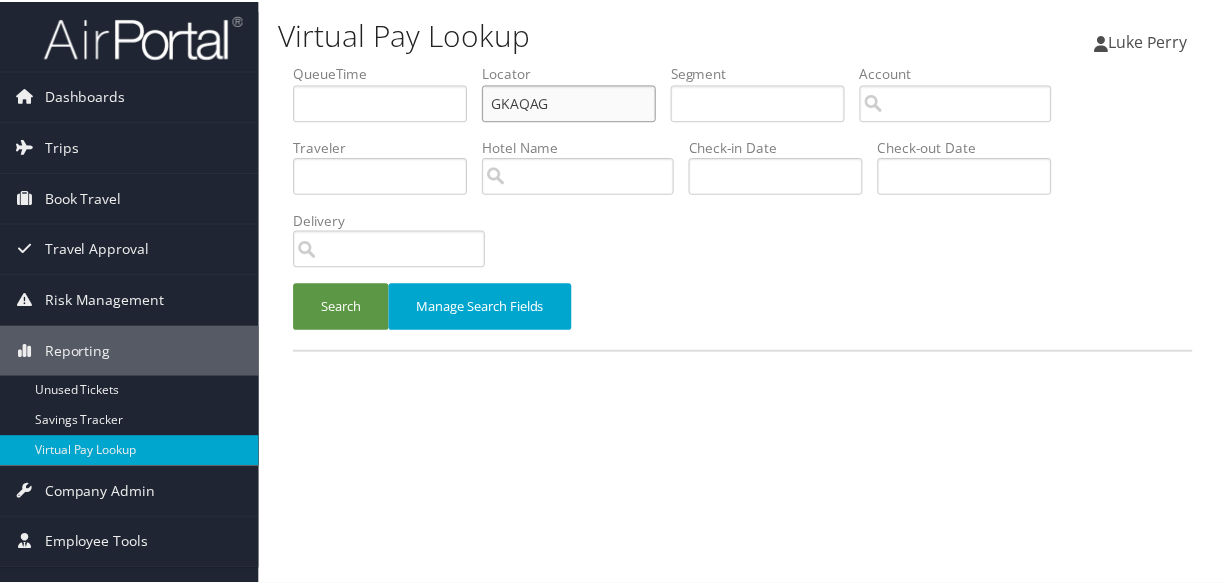 scroll, scrollTop: 0, scrollLeft: 0, axis: both 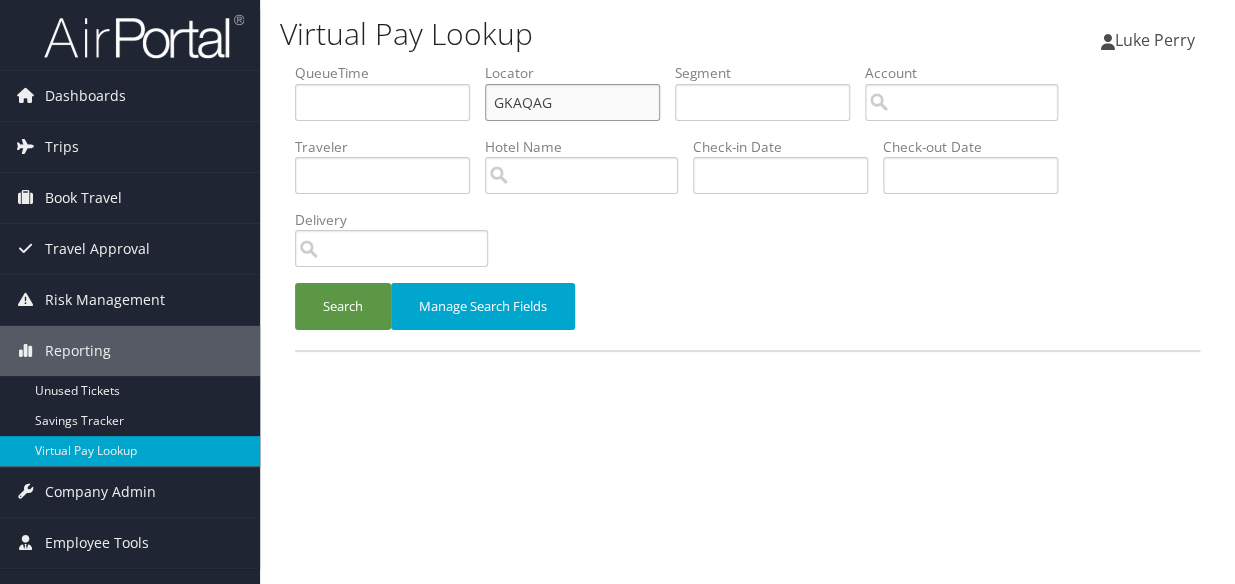 click on "QueueTime Locator GKAQAG Segment Account Traveler Hotel Name Check-in Date Check-out Date Delivery" at bounding box center (747, 63) 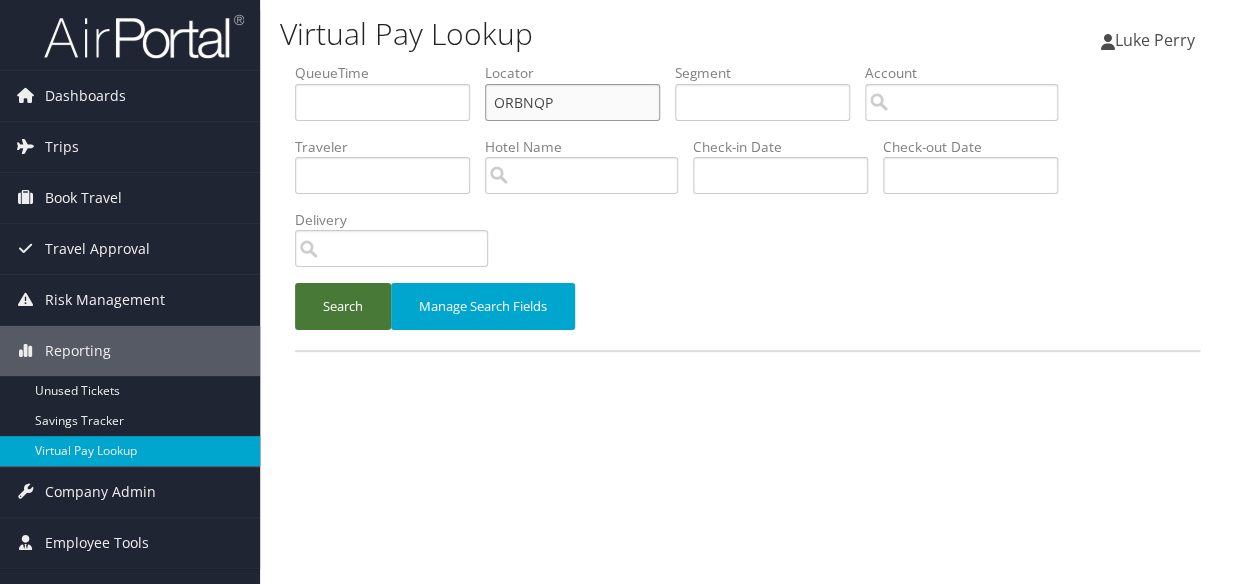 type on "ORBNQP" 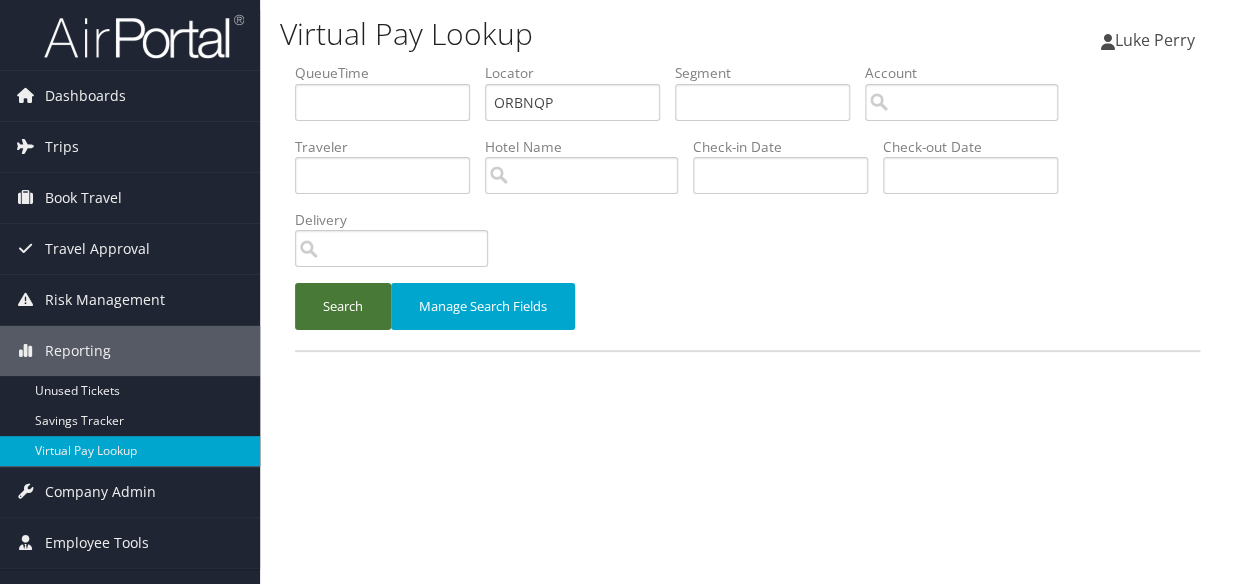 click on "Search" at bounding box center [343, 306] 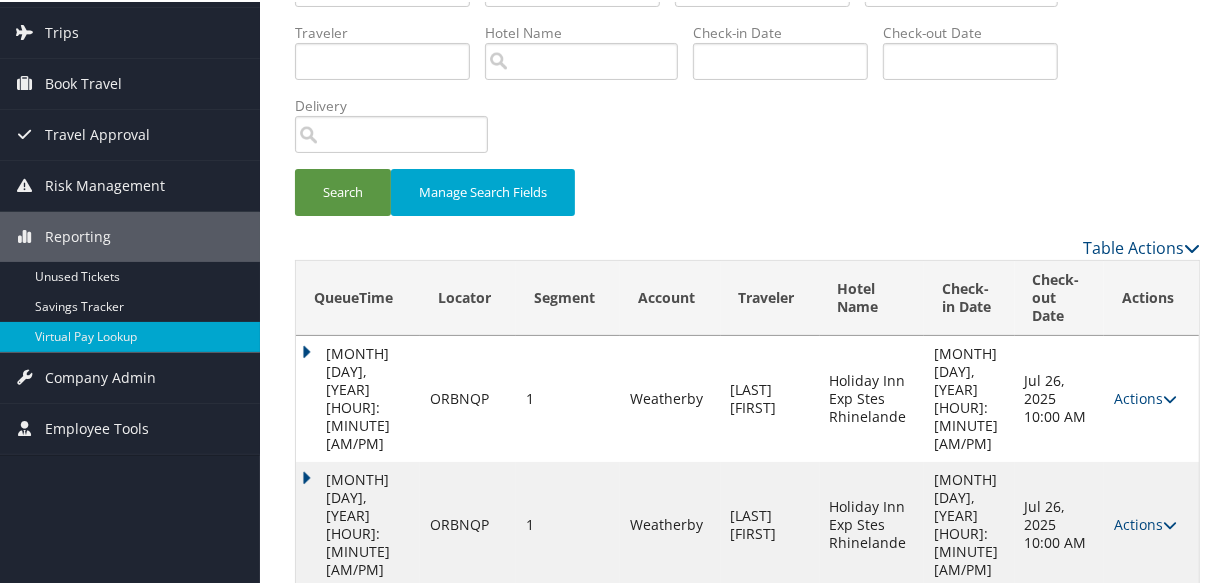 click on "Actions" at bounding box center (1145, 648) 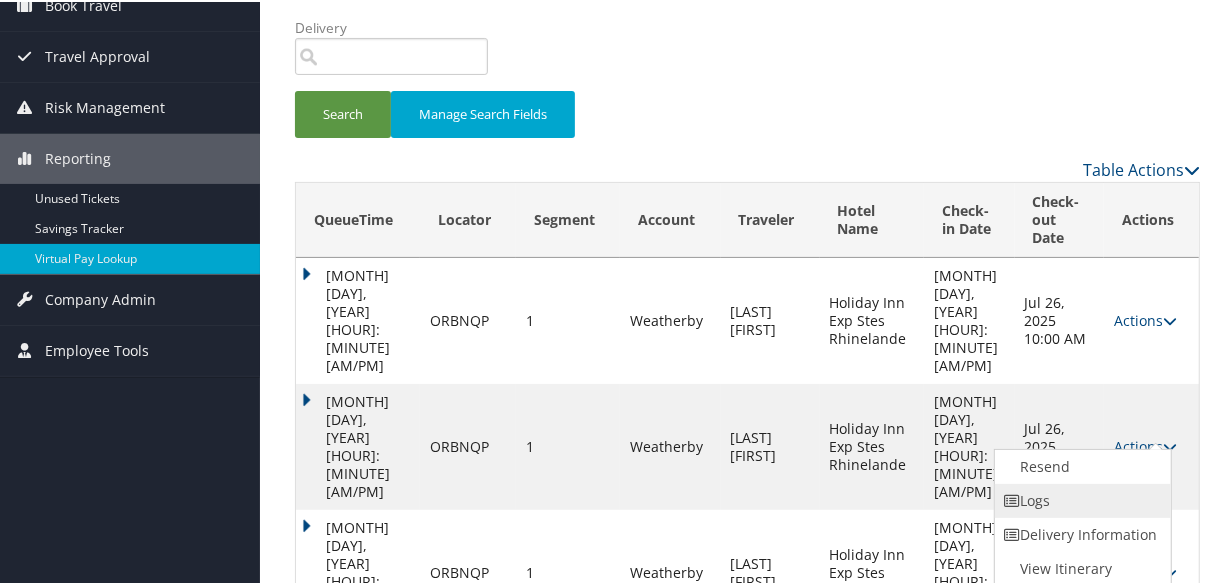 click on "Logs" at bounding box center [1080, 499] 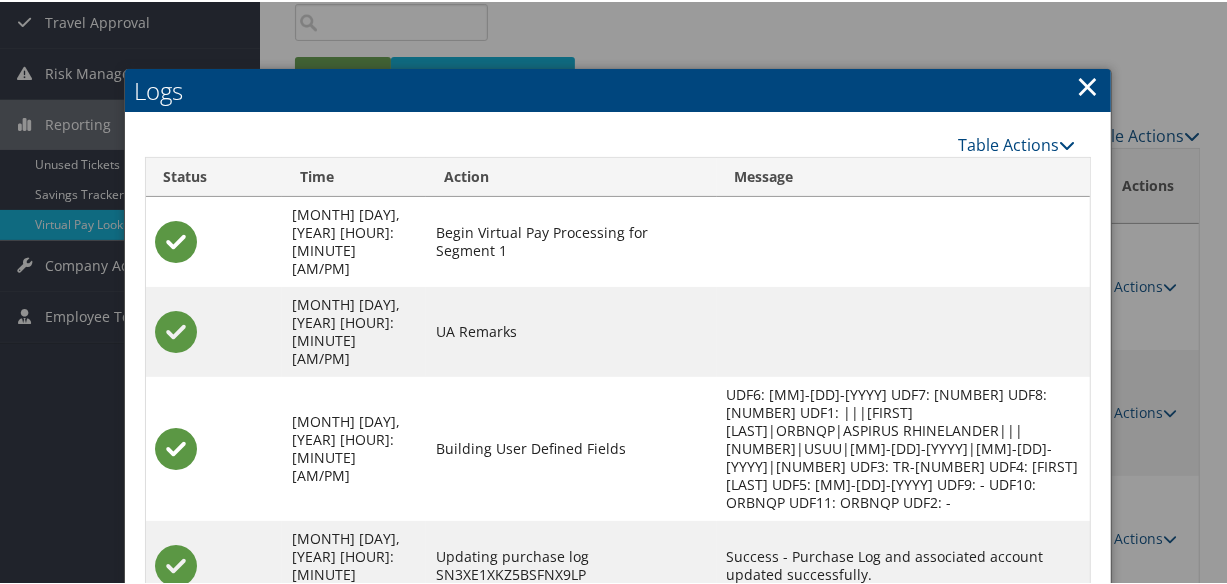 scroll, scrollTop: 380, scrollLeft: 0, axis: vertical 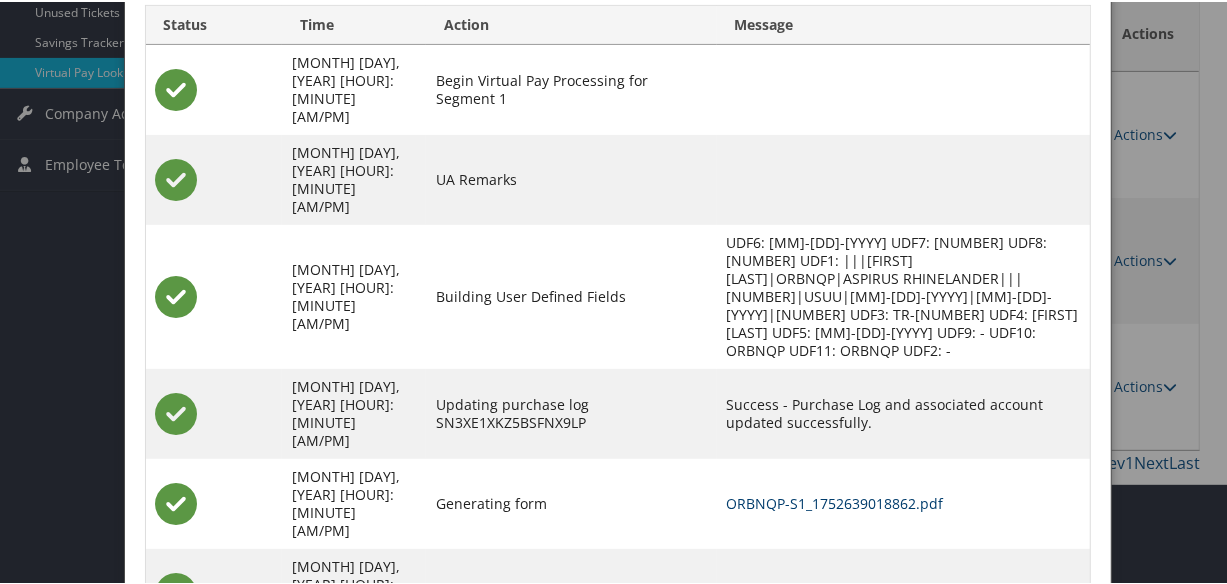 click on "ORBNQP-S1_1752639018862.pdf" at bounding box center [835, 501] 